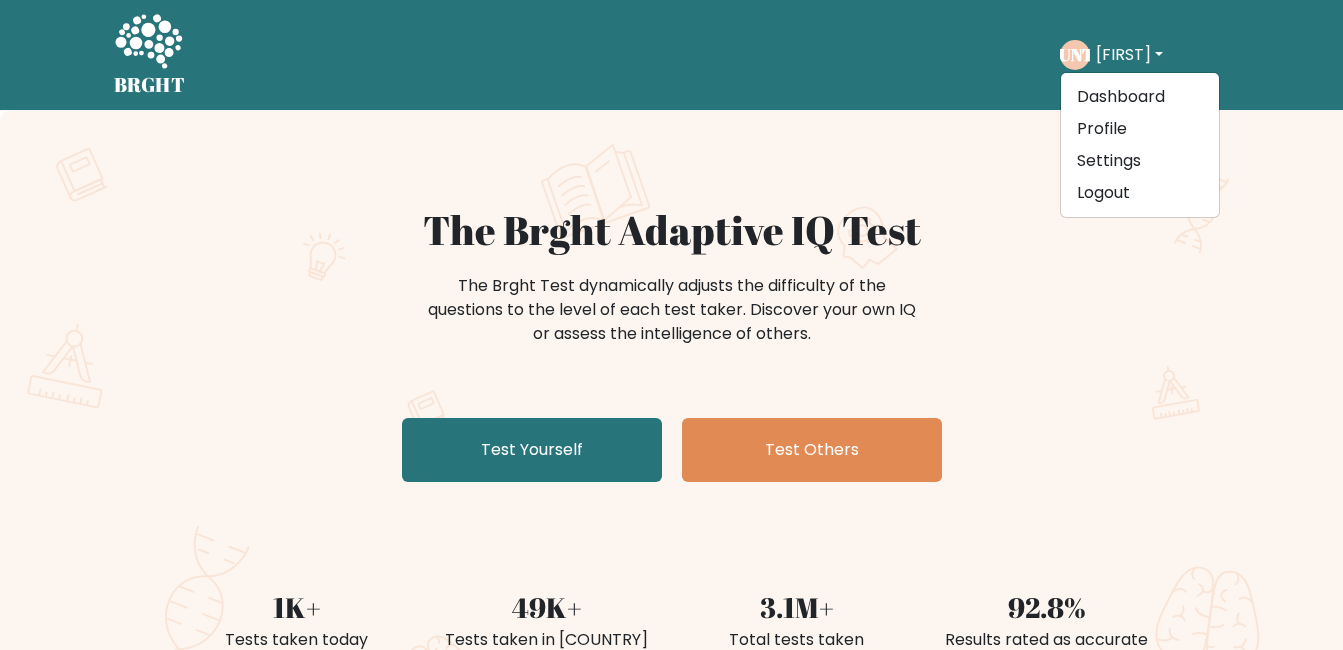 scroll, scrollTop: 0, scrollLeft: 0, axis: both 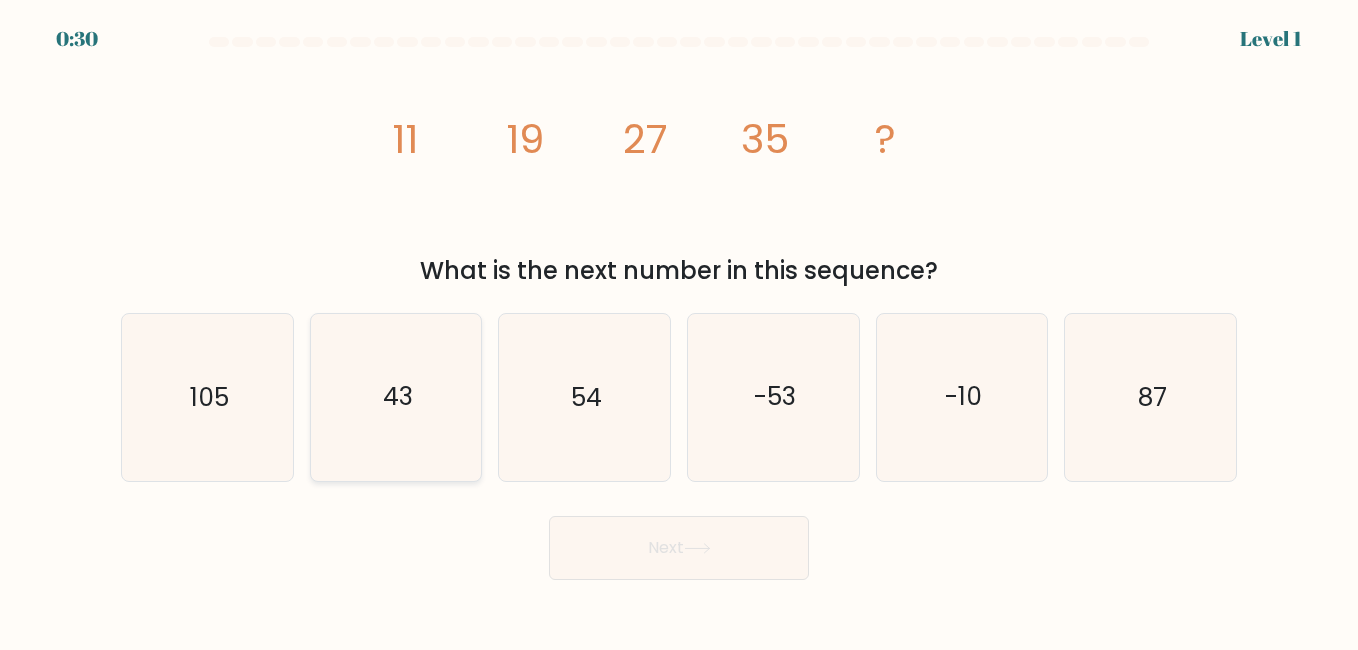 click on "43" at bounding box center [396, 397] 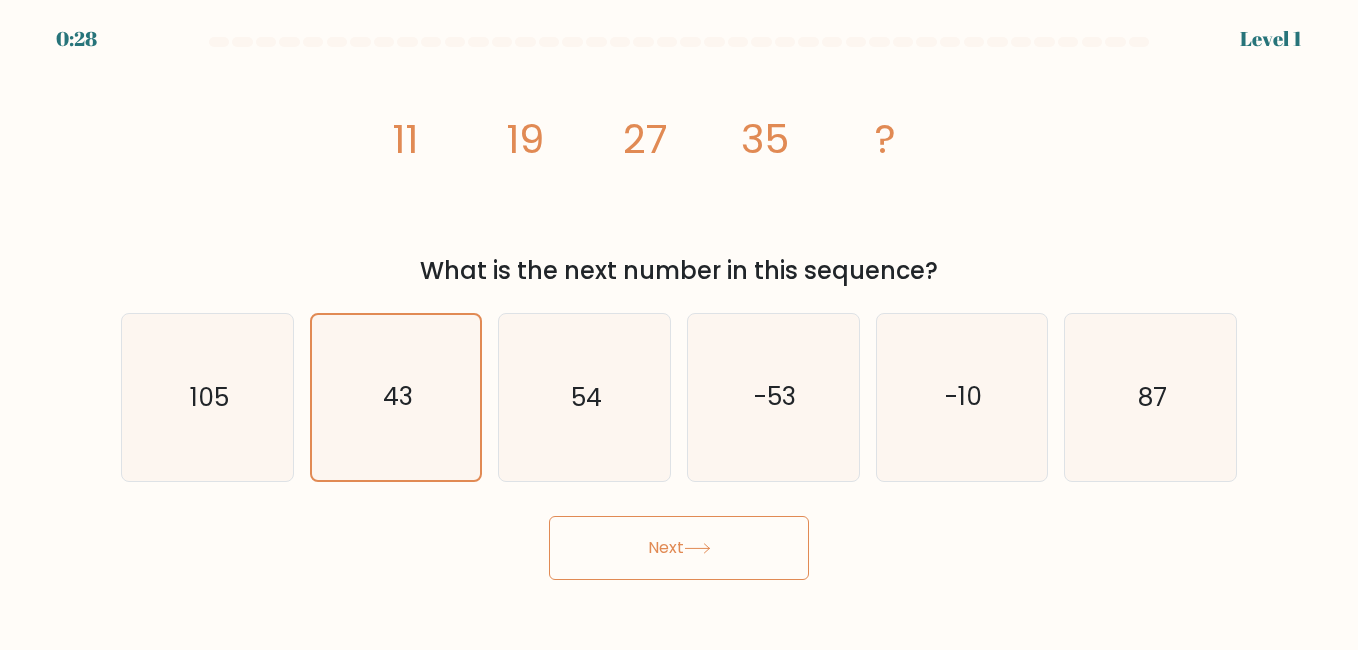 click at bounding box center [697, 548] 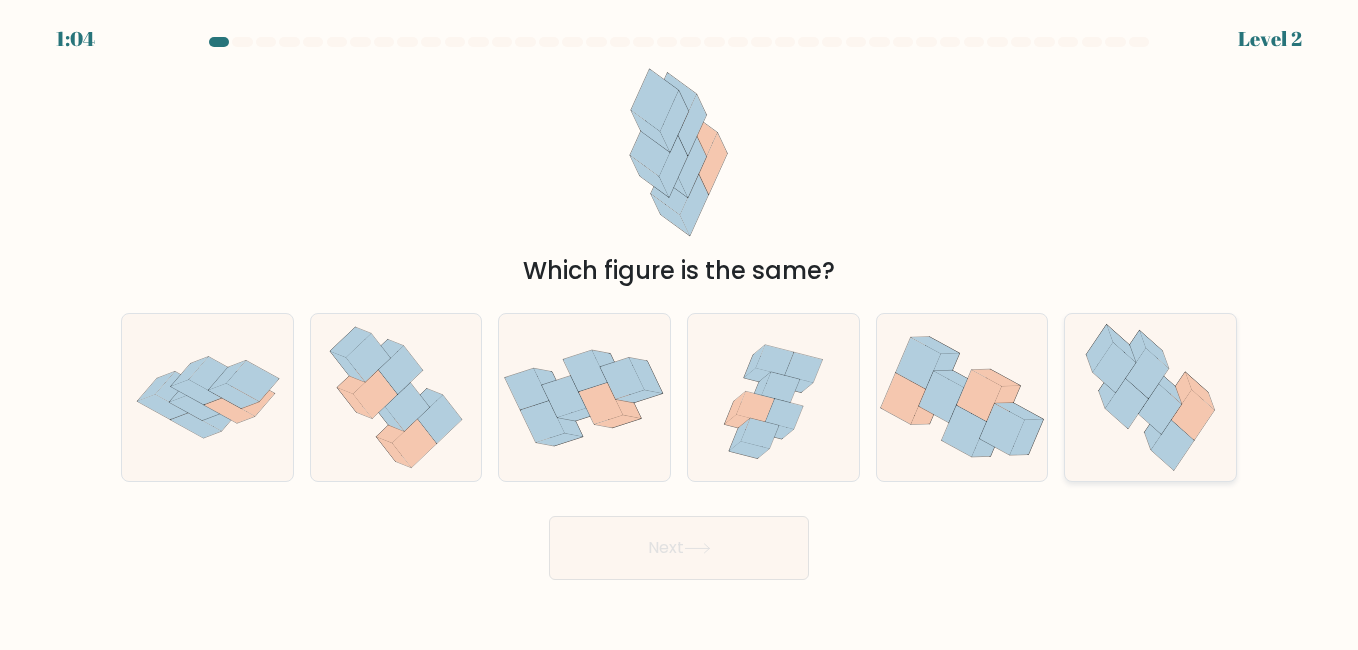 click at bounding box center [1127, 403] 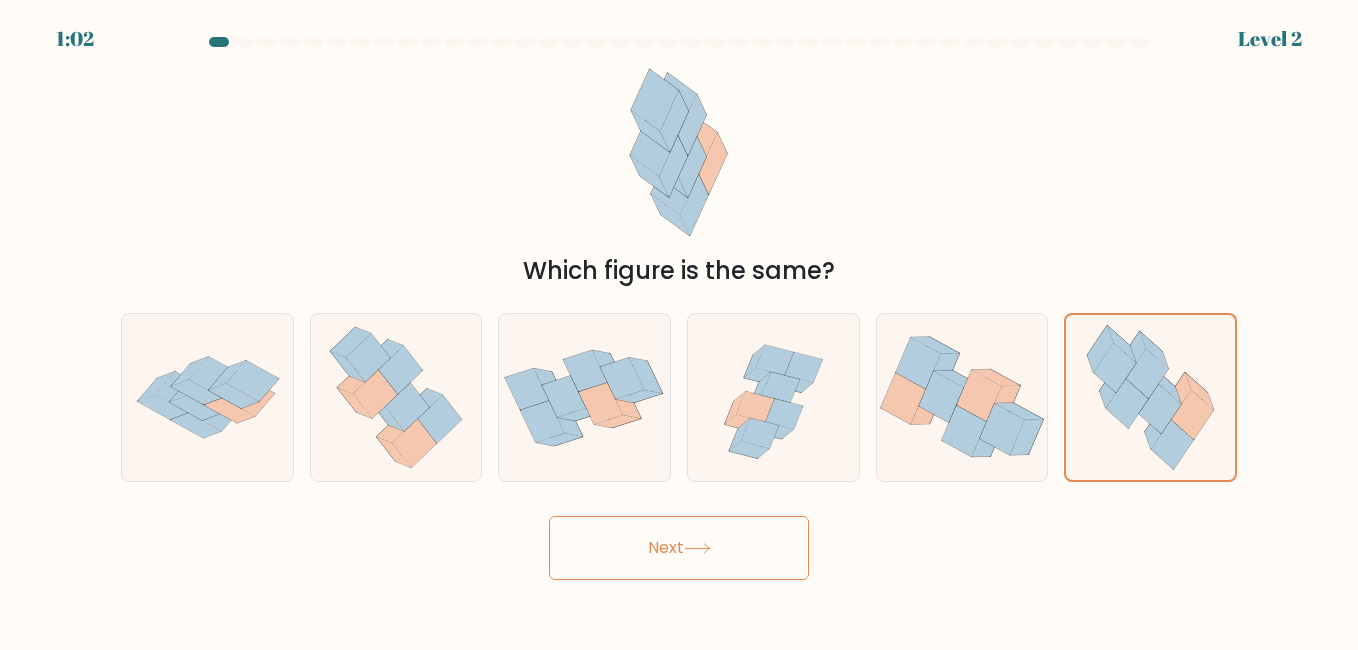 click on "Next" at bounding box center (679, 548) 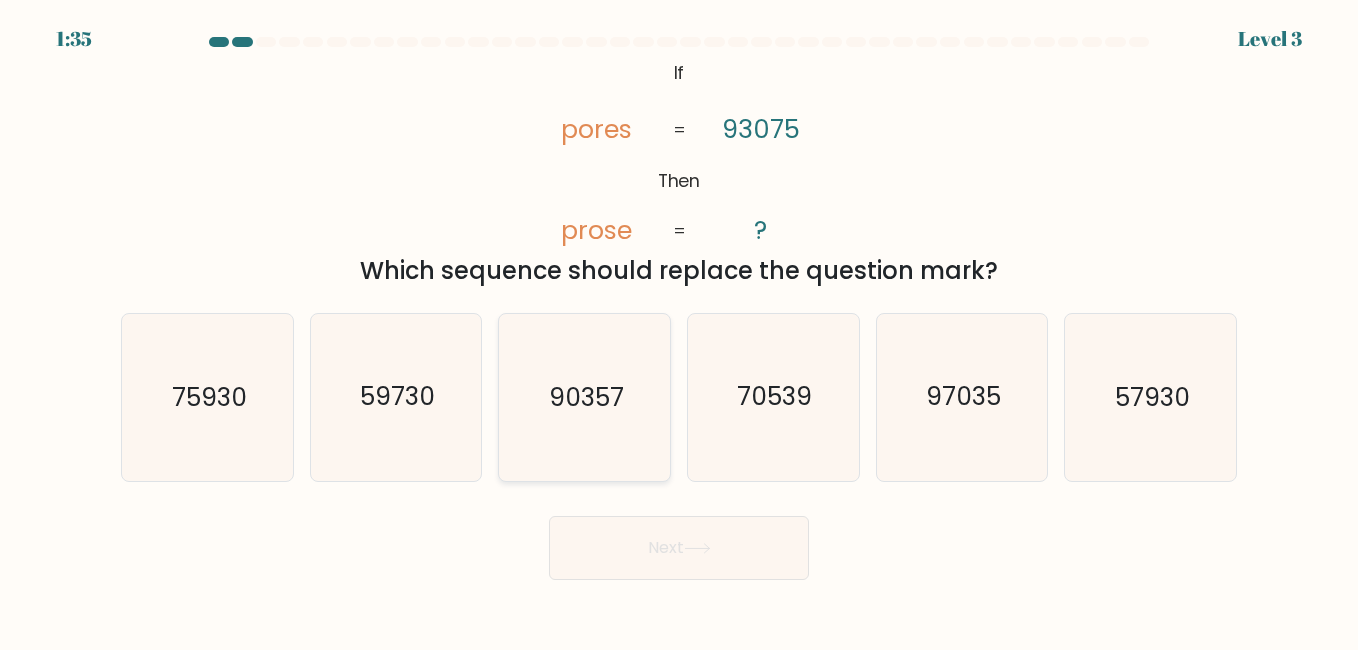 click on "90357" at bounding box center [586, 397] 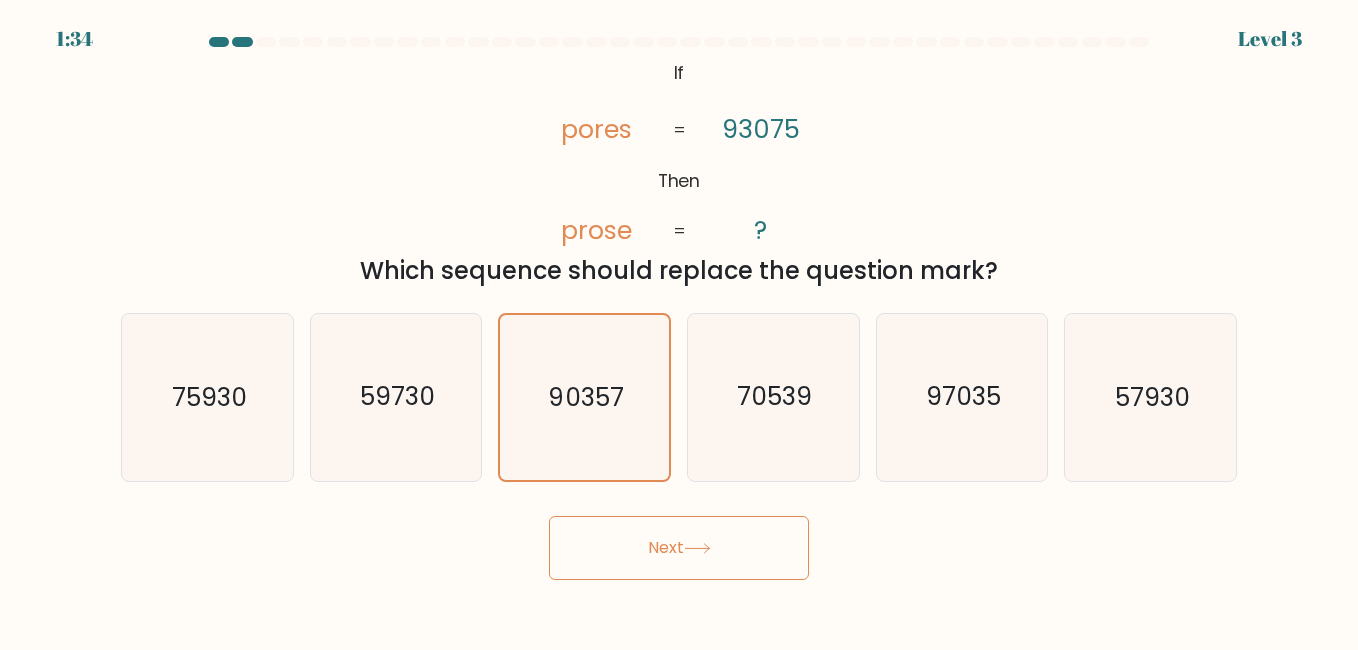 click on "Next" at bounding box center [679, 548] 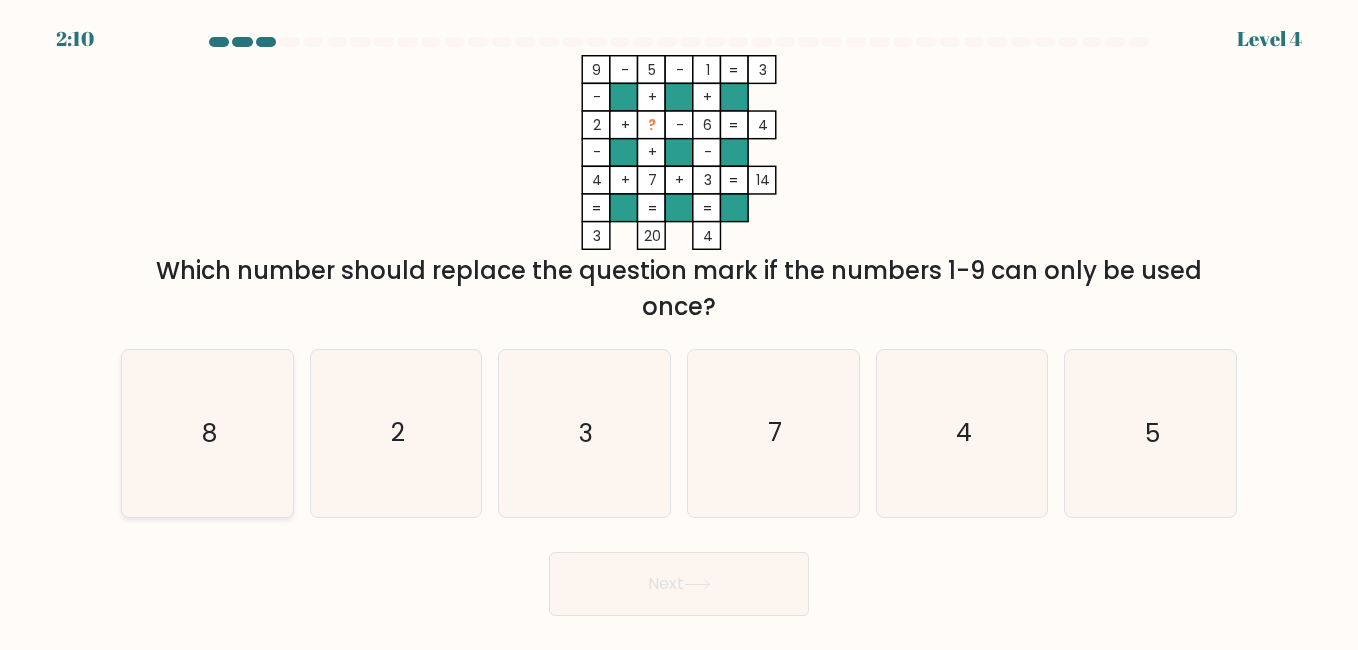 click on "8" at bounding box center (207, 433) 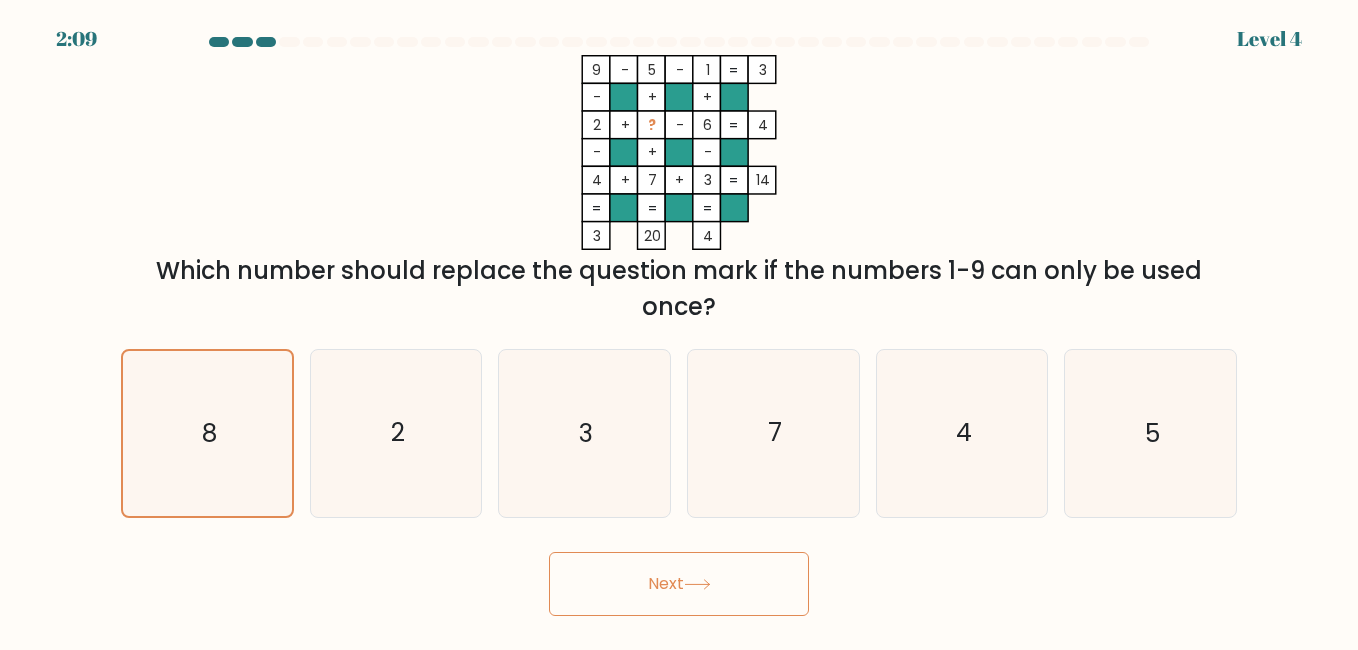 click on "Next" at bounding box center (679, 584) 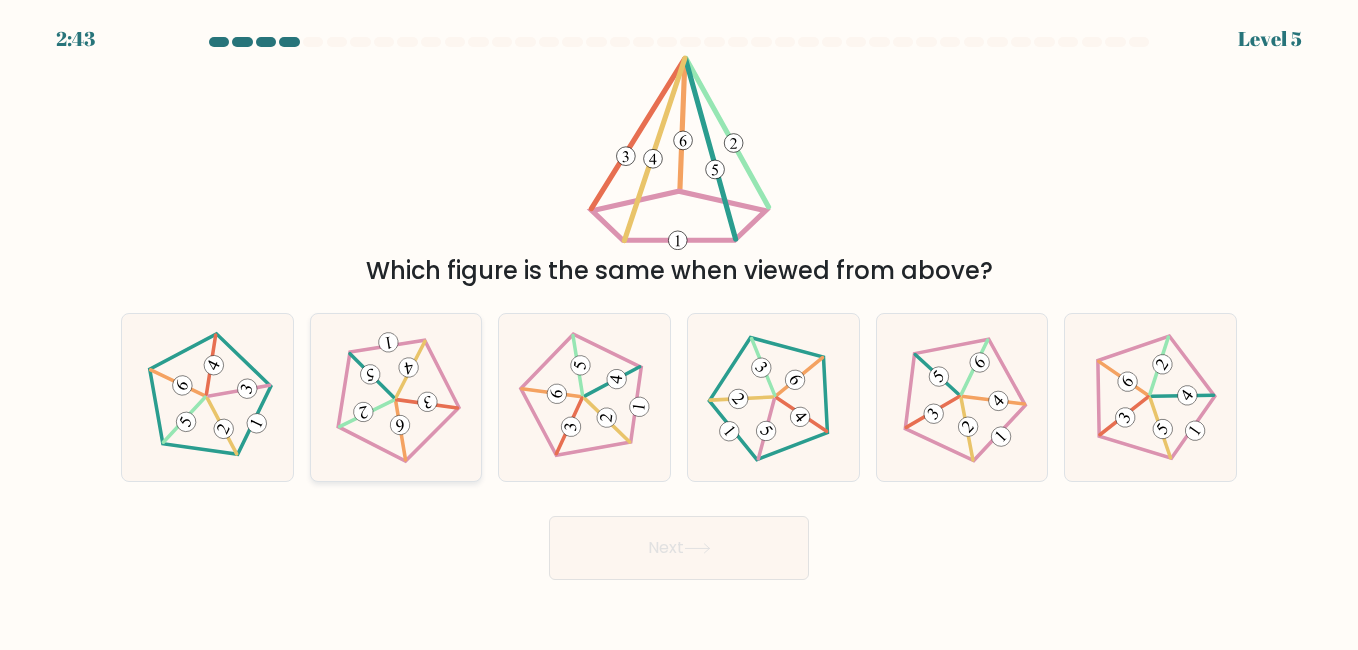 click at bounding box center [427, 403] 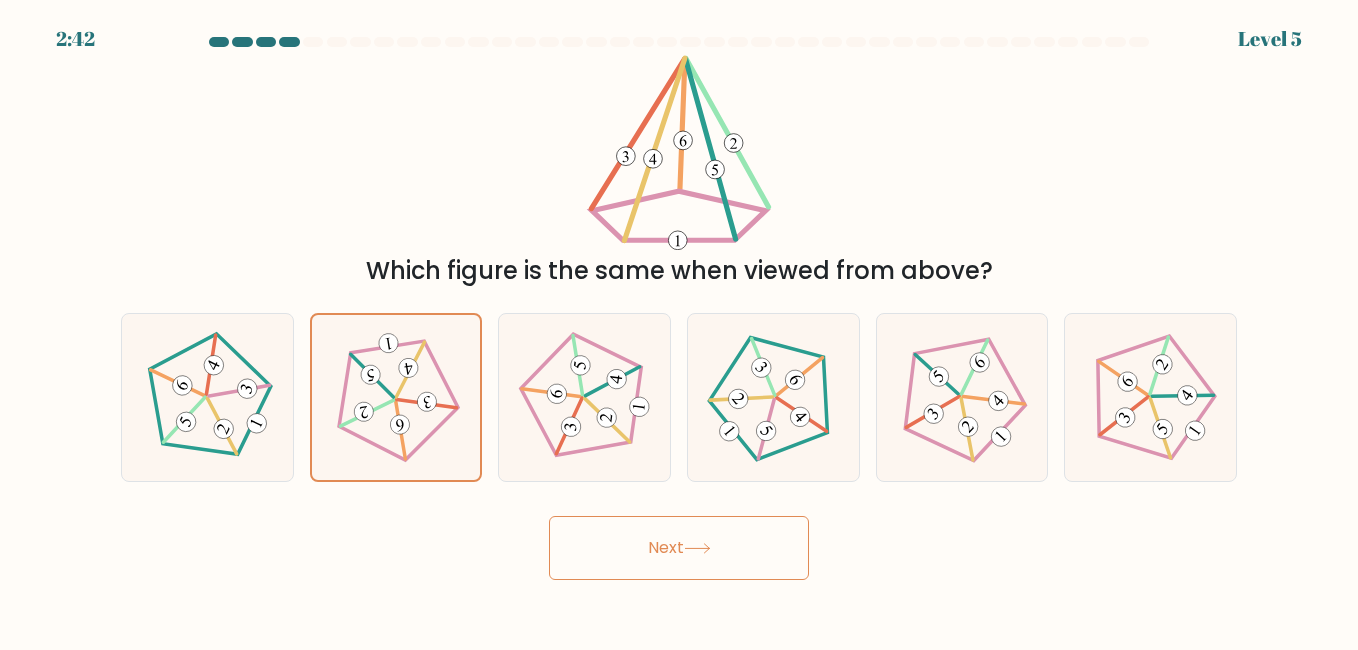 click on "Next" at bounding box center (679, 548) 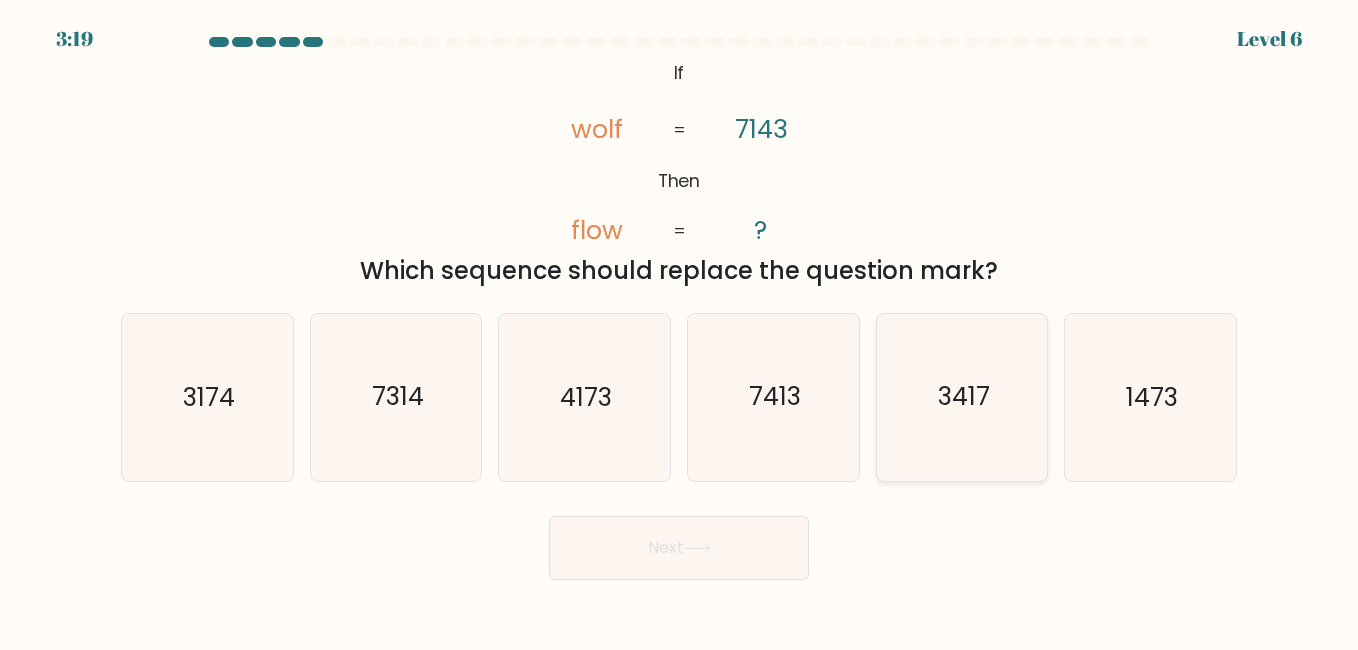 click on "3417" at bounding box center [962, 397] 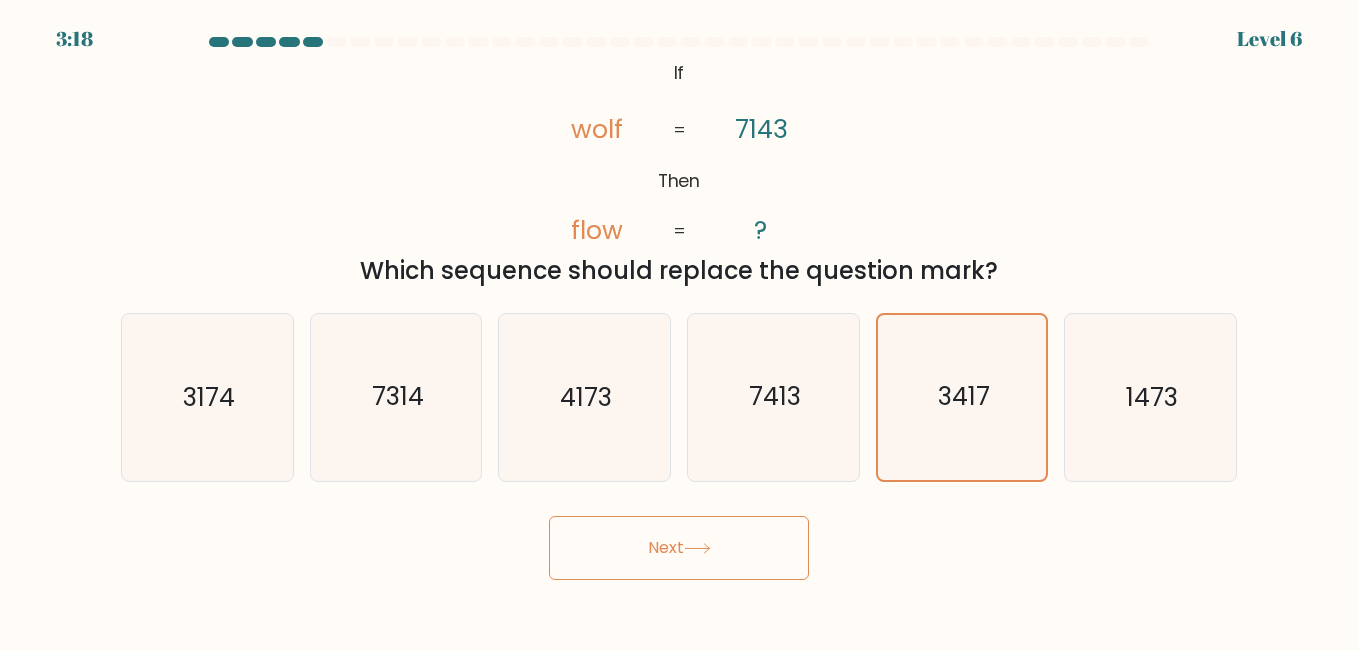 click on "Next" at bounding box center [679, 548] 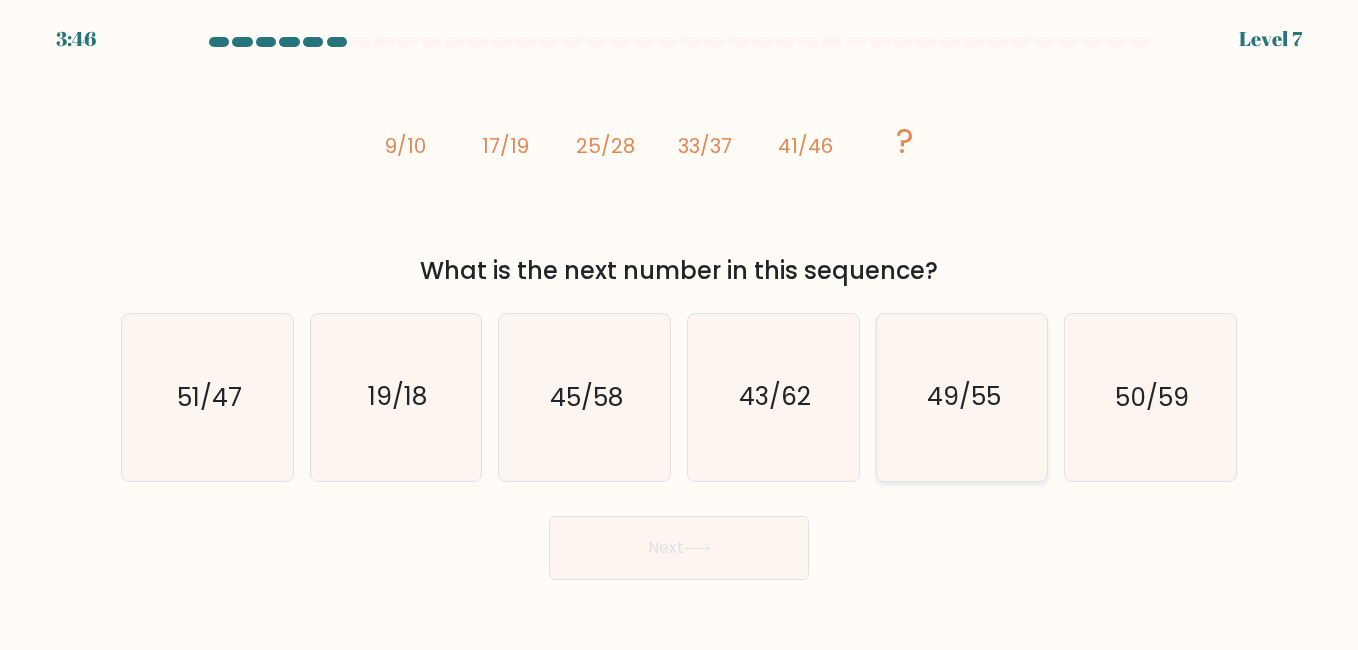 click on "49/55" at bounding box center (962, 397) 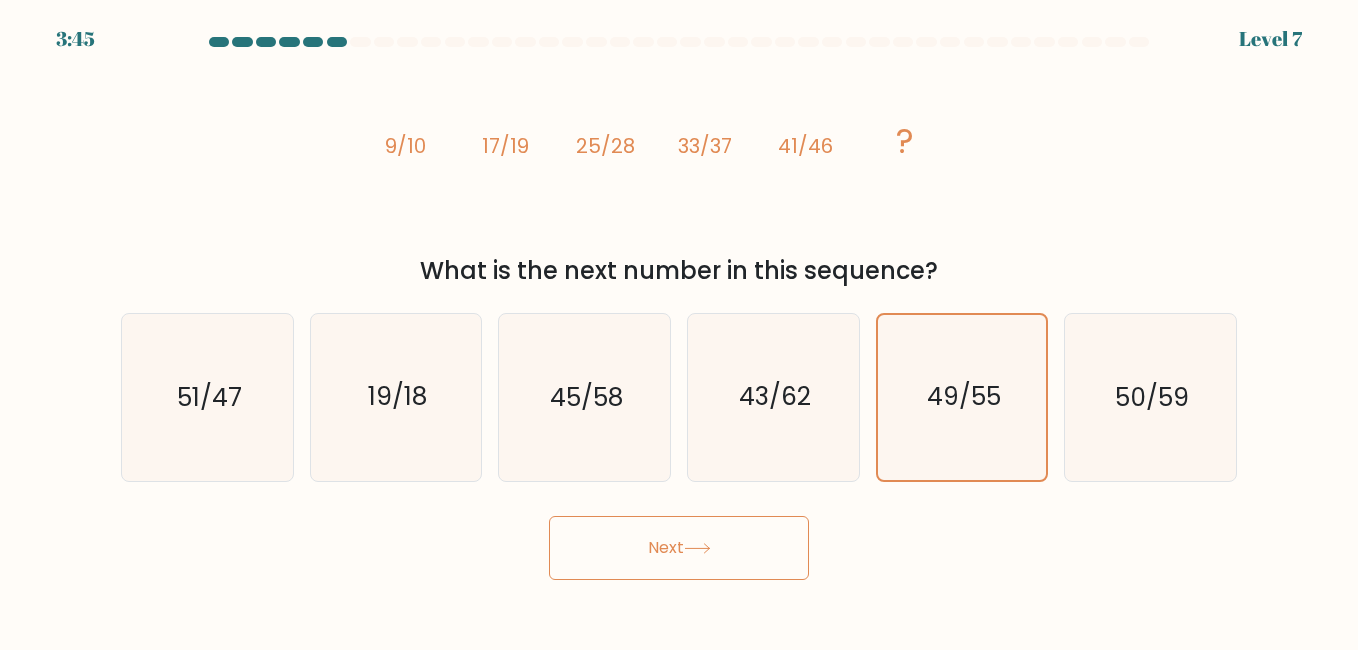 click on "Next" at bounding box center [679, 548] 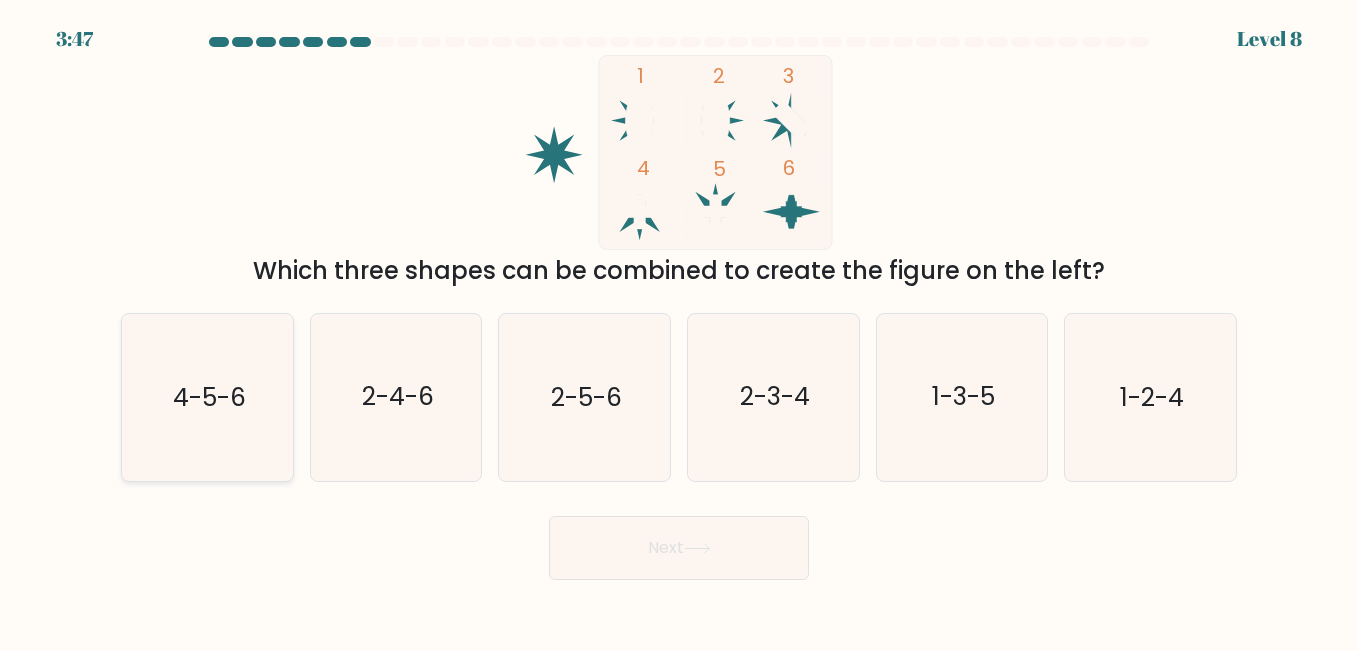 click on "4-5-6" at bounding box center (207, 397) 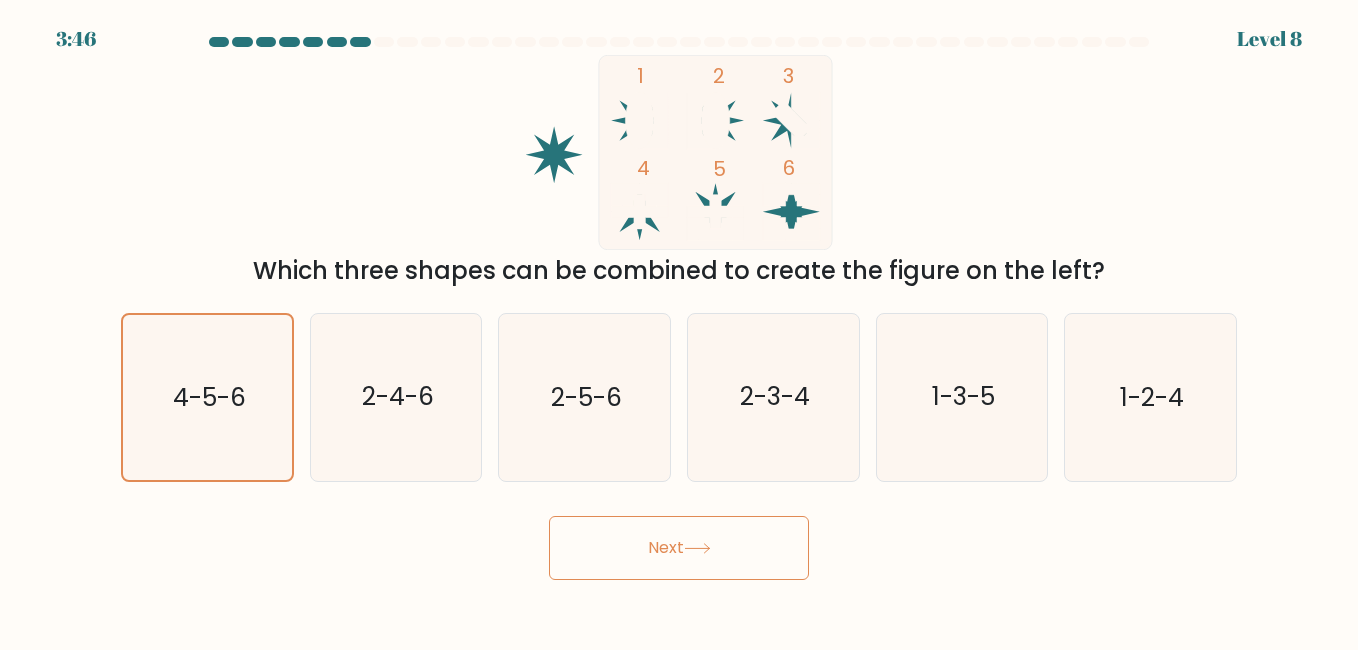 click on "Next" at bounding box center (679, 548) 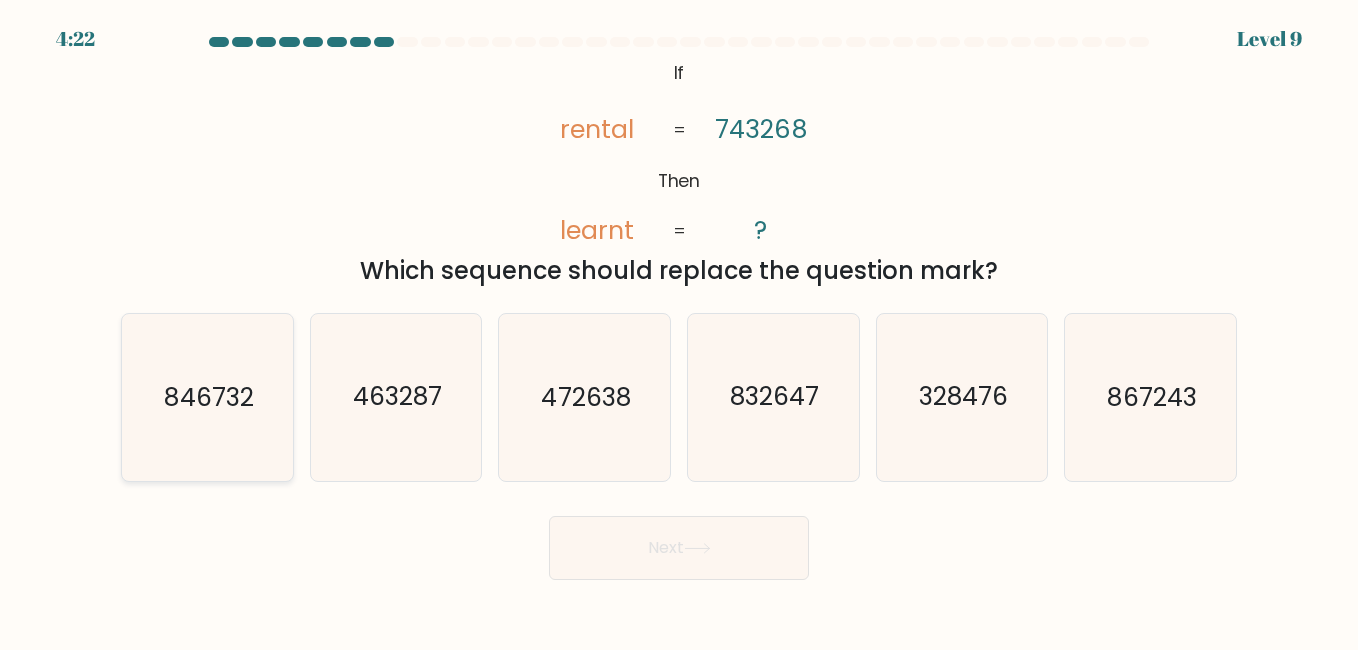 click on "846732" at bounding box center (208, 397) 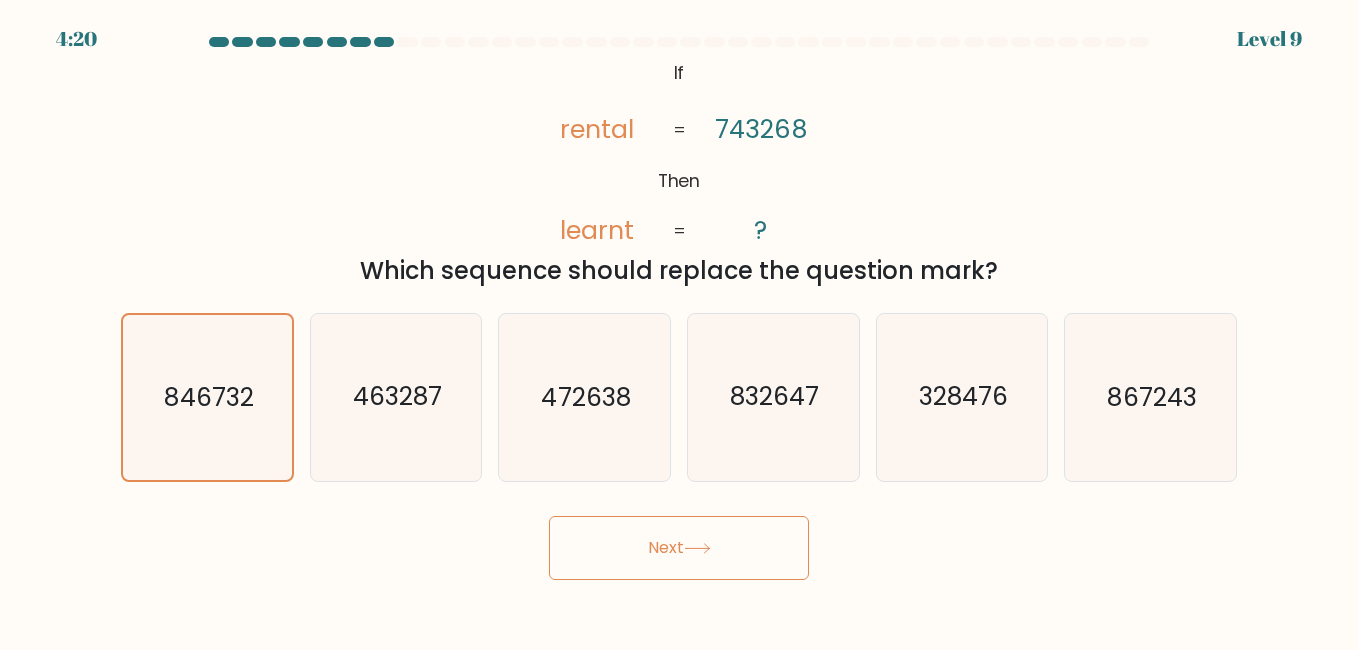 click on "3:88
Lorem 5
Ip" at bounding box center [679, 325] 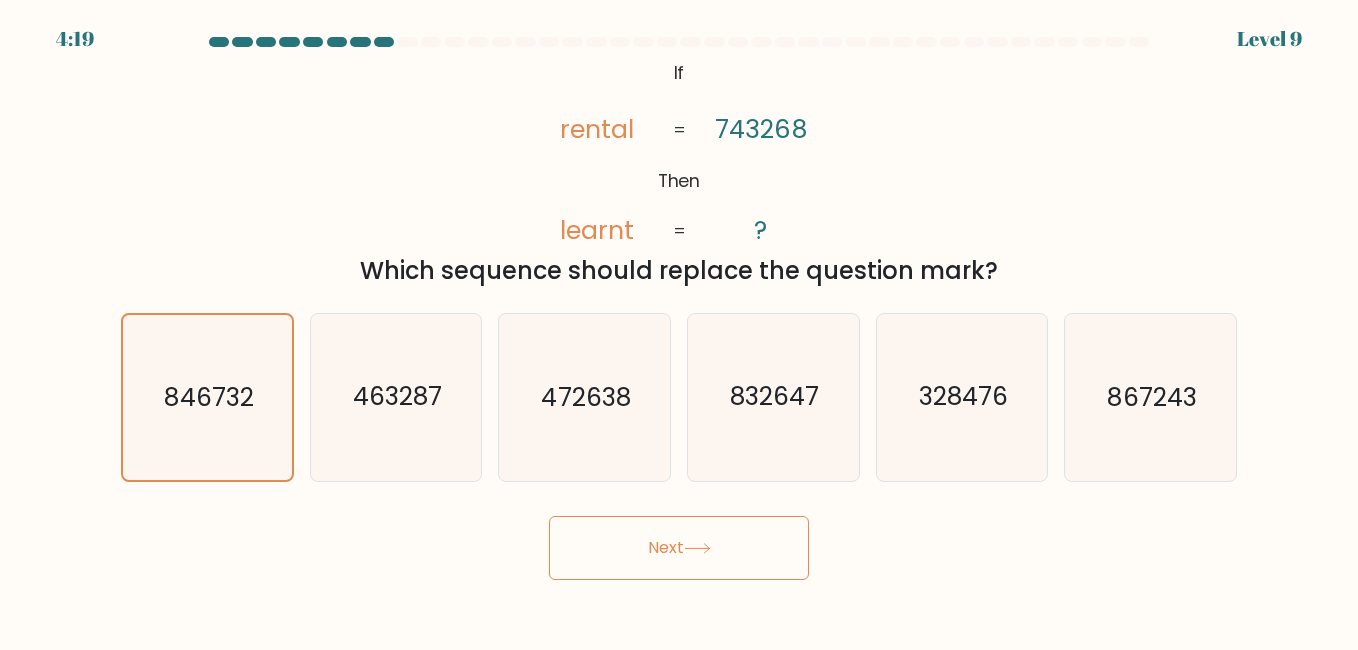click on "Next" at bounding box center [679, 548] 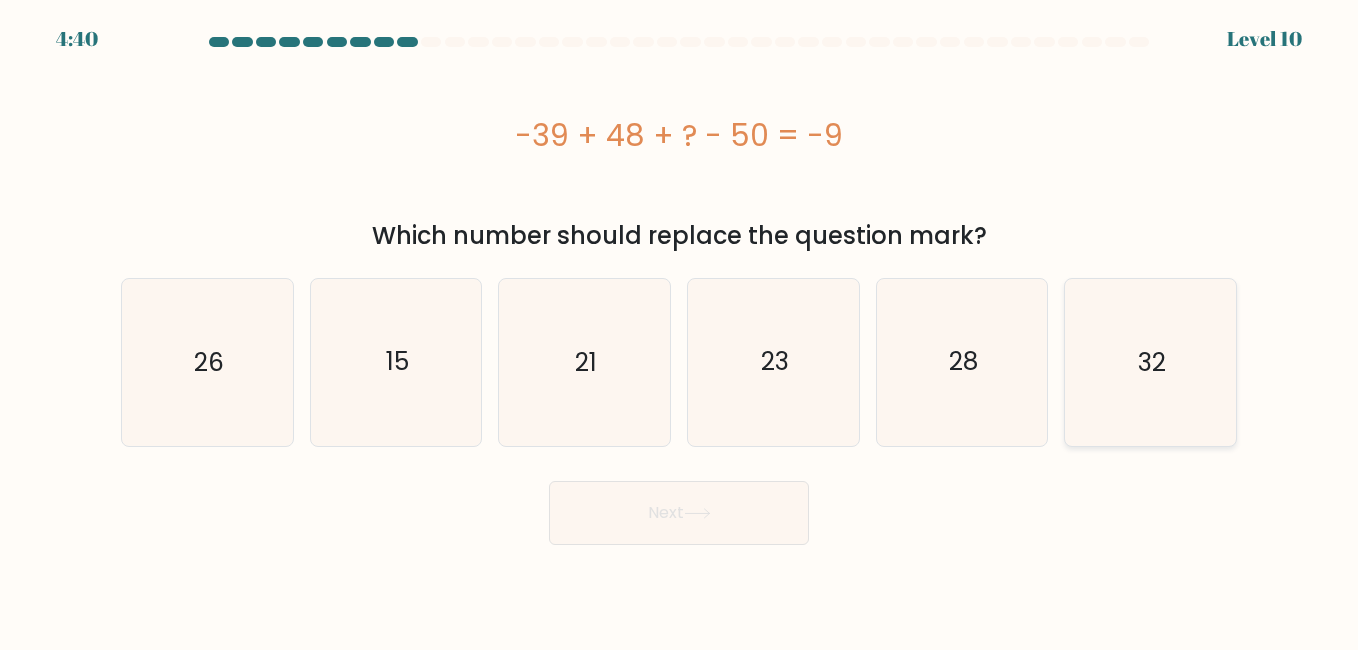 click on "32" at bounding box center [1150, 362] 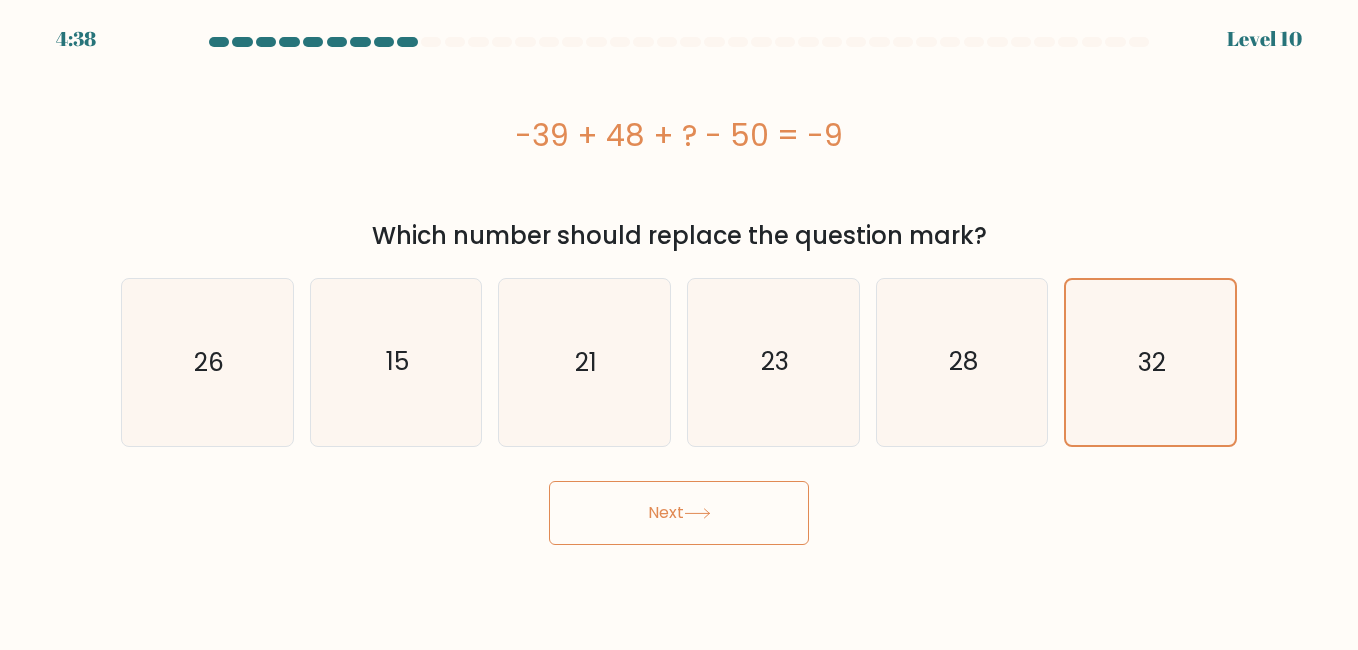 click on "Next" at bounding box center (679, 513) 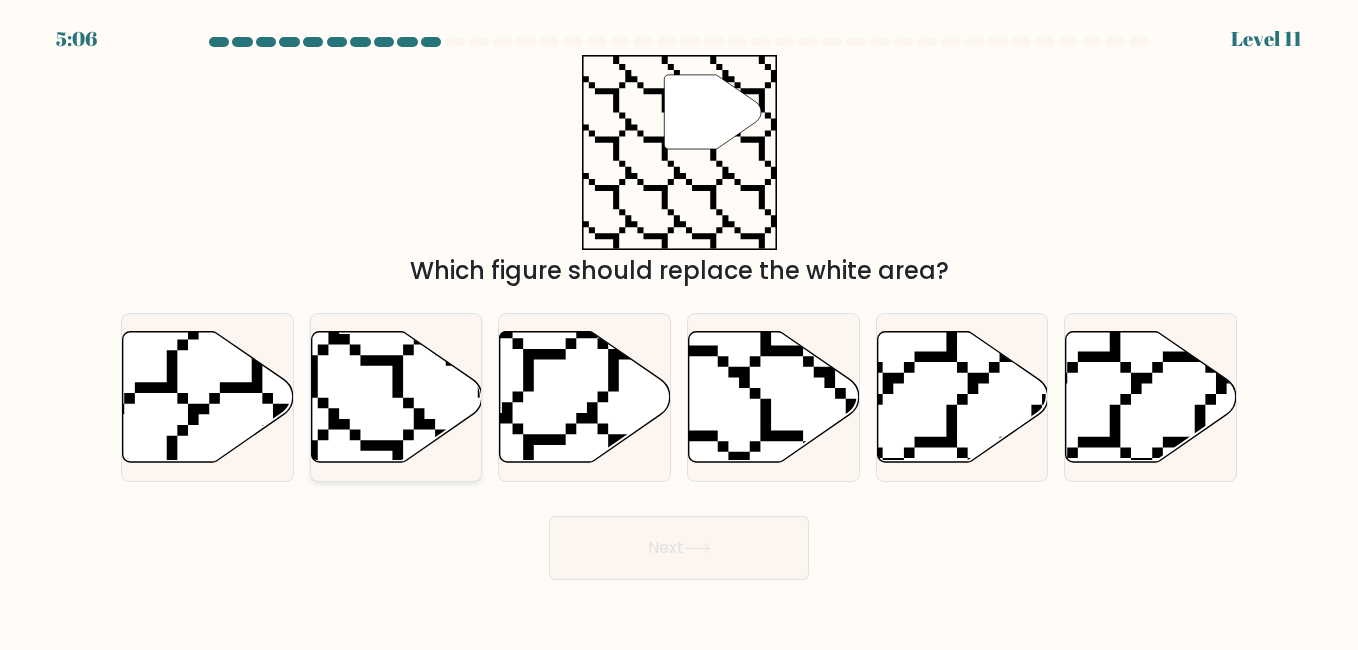 click at bounding box center [339, 466] 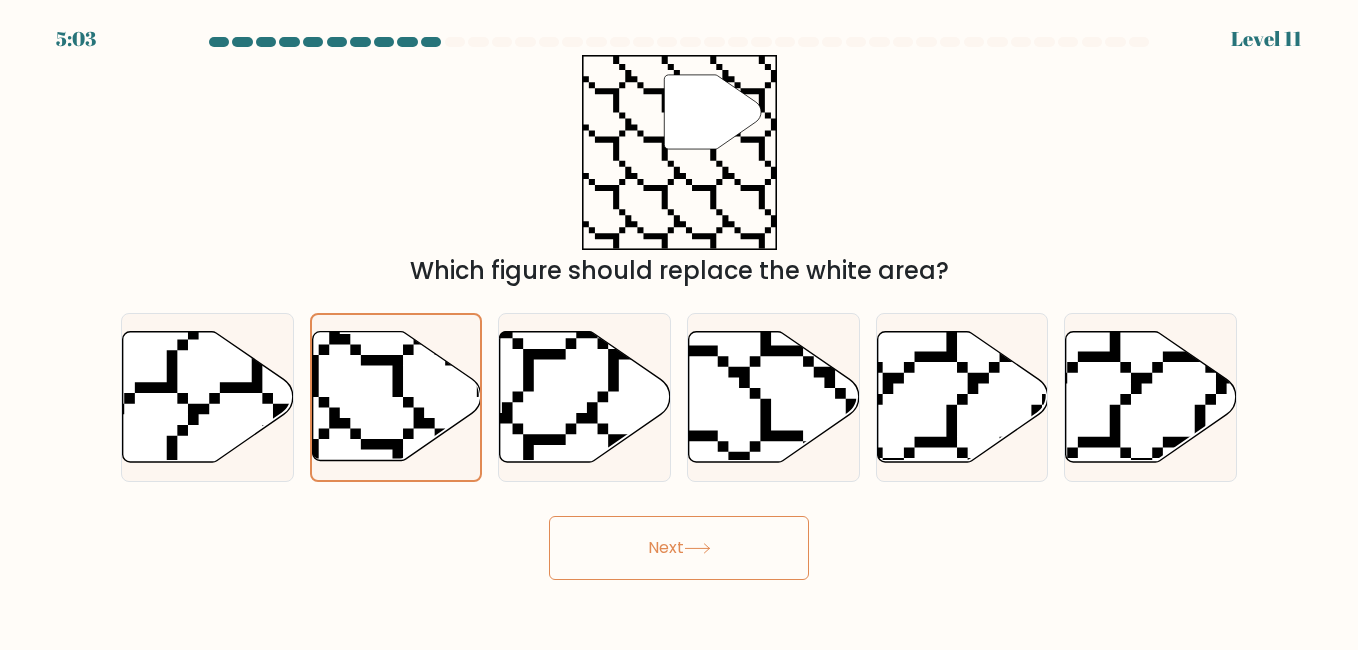 click on "Next" at bounding box center [679, 548] 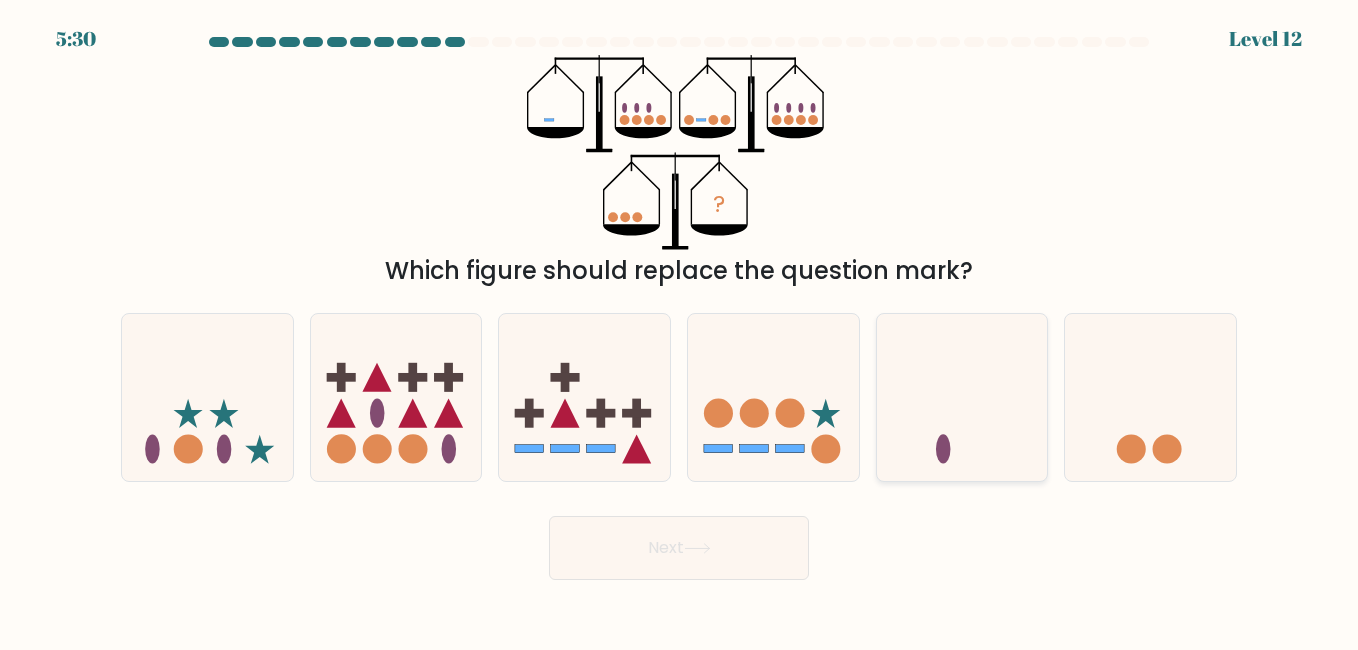click at bounding box center (962, 397) 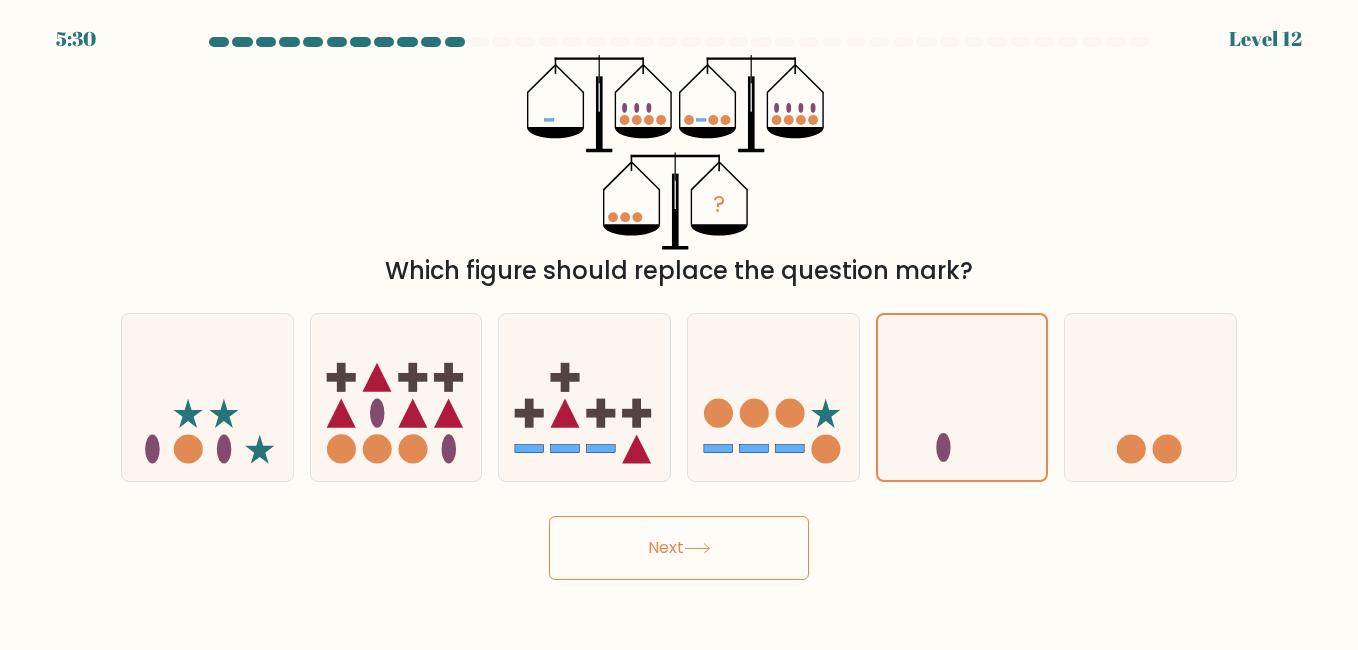 click on "Next" at bounding box center [679, 548] 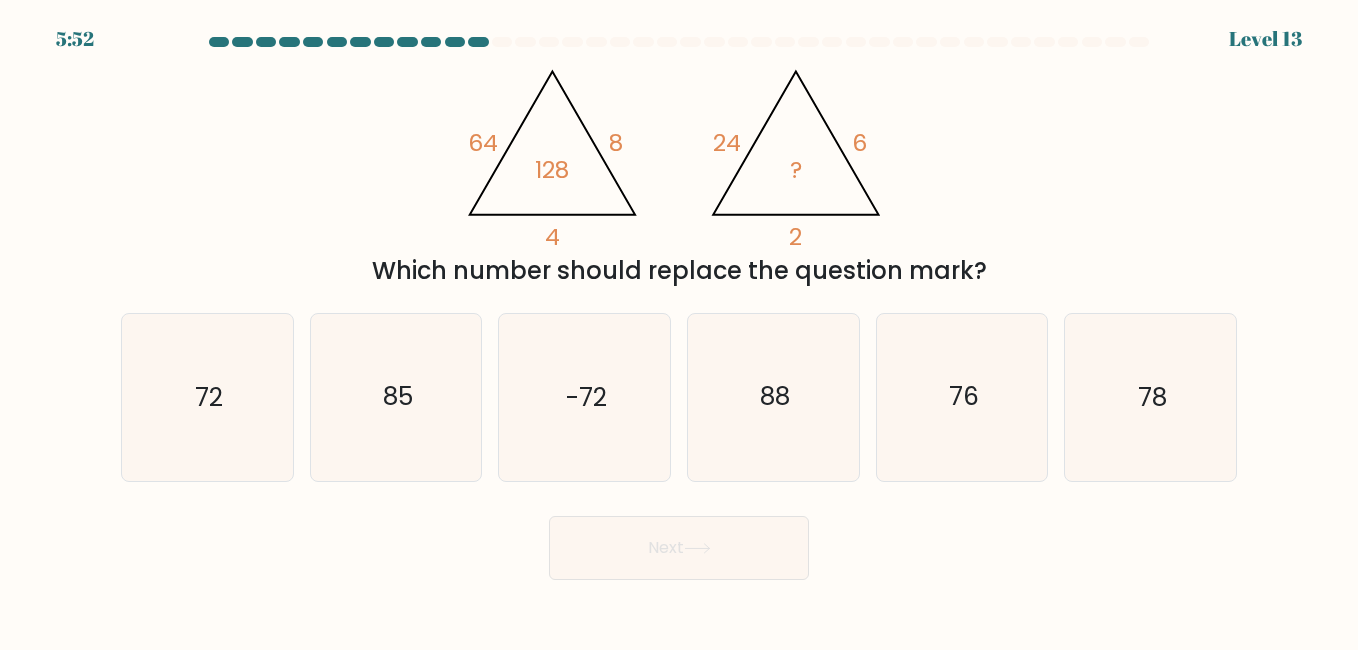 click on "@loremi dol('sitam://conse.adipiscing.eli/sed?doeius=Tempo+Incidid:842,419,142utlabo,089,349etdolo,739magnaa,123,422enimad,670,665minimv,564,757quisno');                        46       2       2       447                                       @exerci ull('labor://nisia.exeacommod.con/dui?auteir=Inrep+Volupta:195,050,107velite,912,259cillum,750fugiat,997,370nullap,497,687except,347,104sintoc');                        95       5       3       ?
Cupid nonpro suntcu quioffi des mollitan ides?" at bounding box center (679, 172) 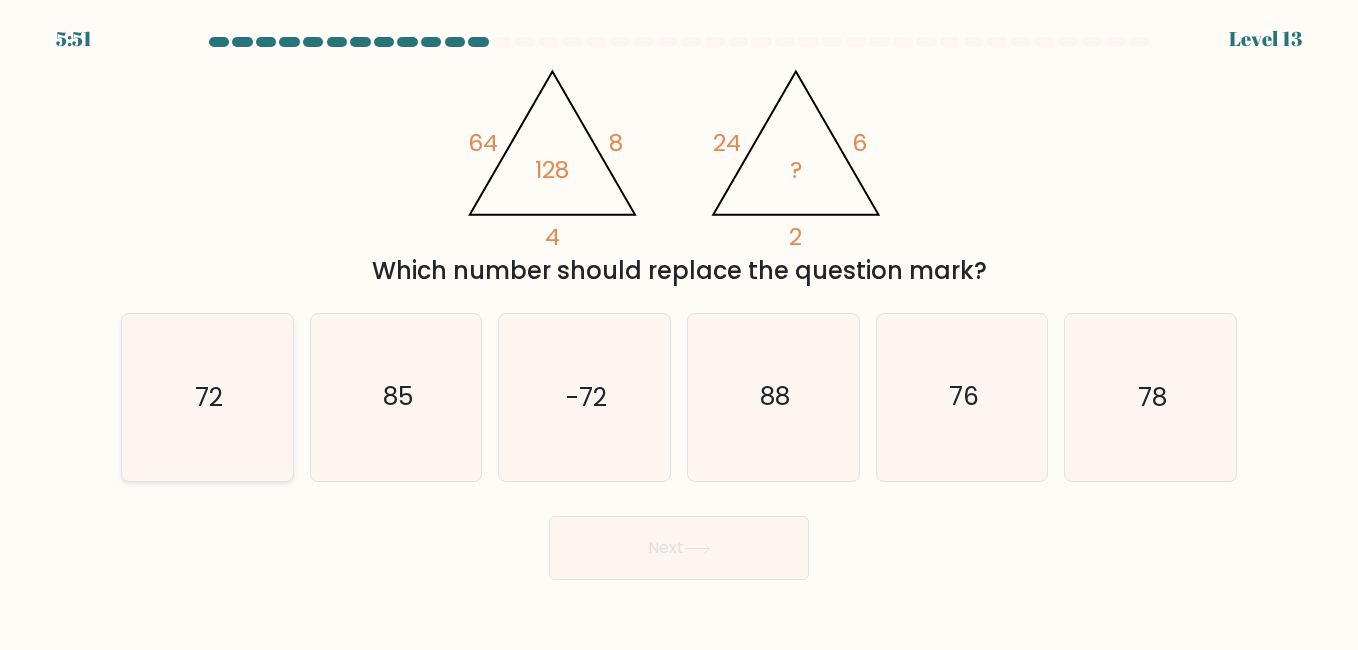 click on "72" at bounding box center (207, 397) 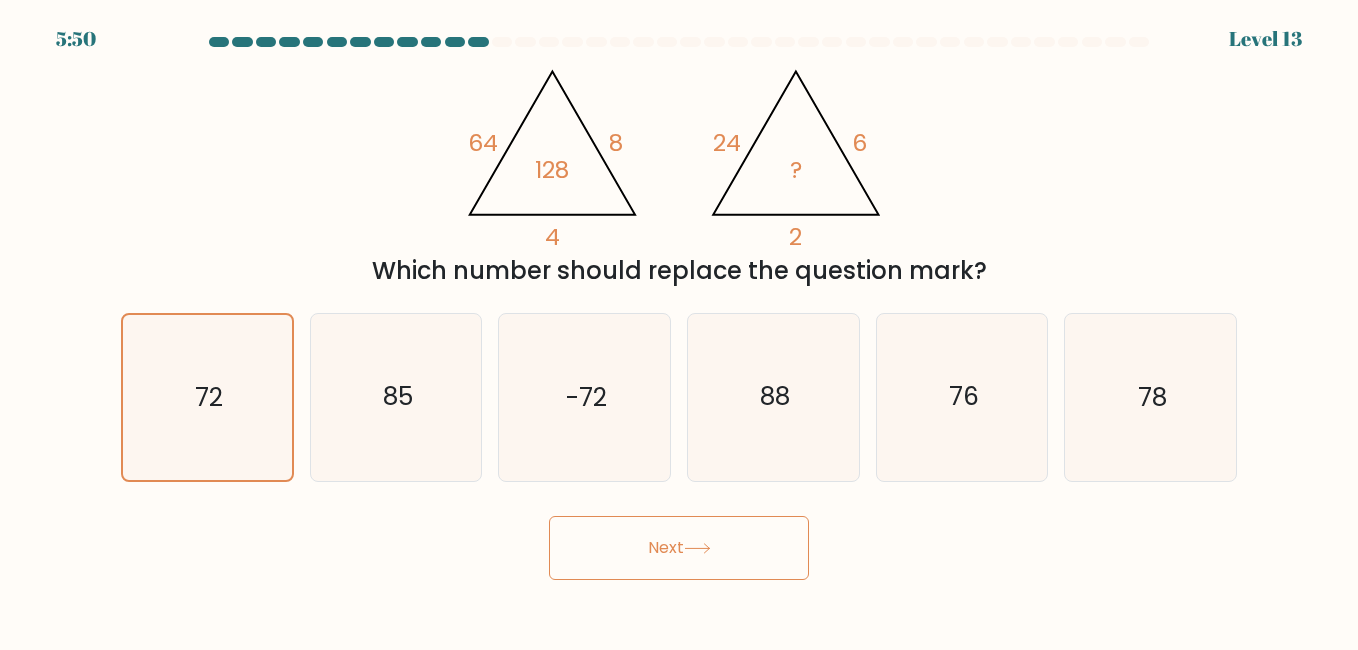 click on "Next" at bounding box center (679, 548) 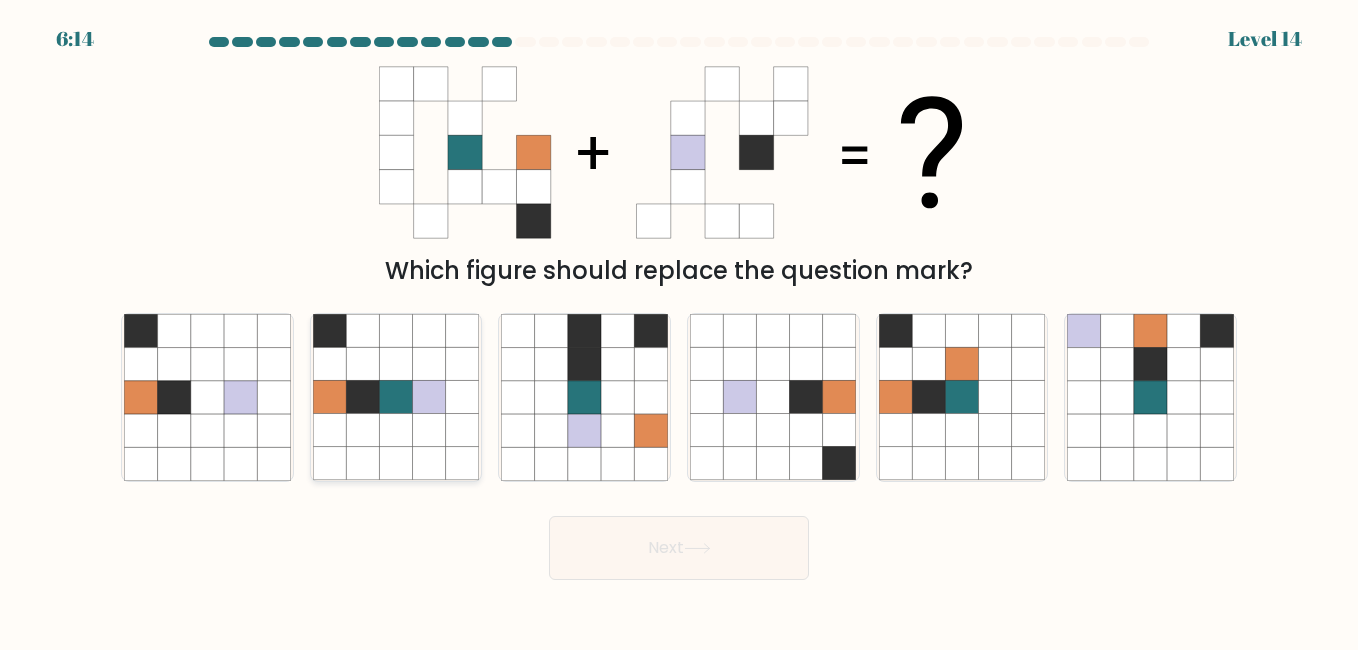 click at bounding box center (429, 430) 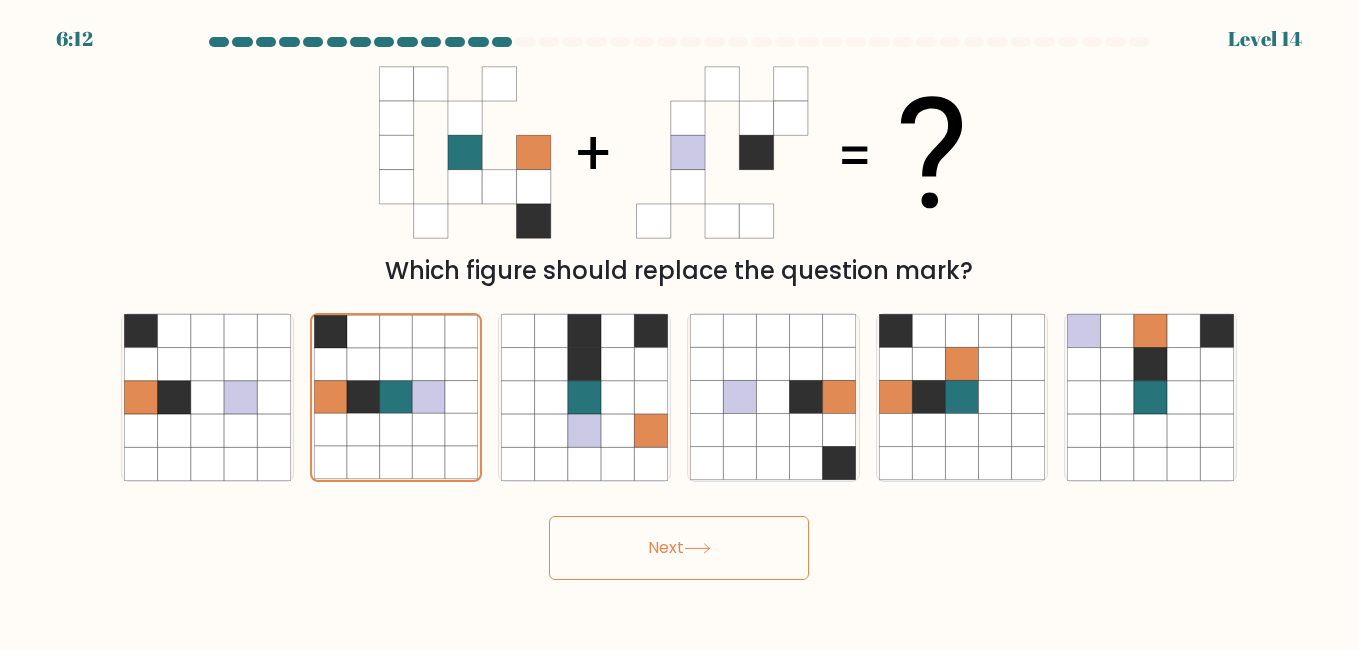 click on "Next" at bounding box center (679, 548) 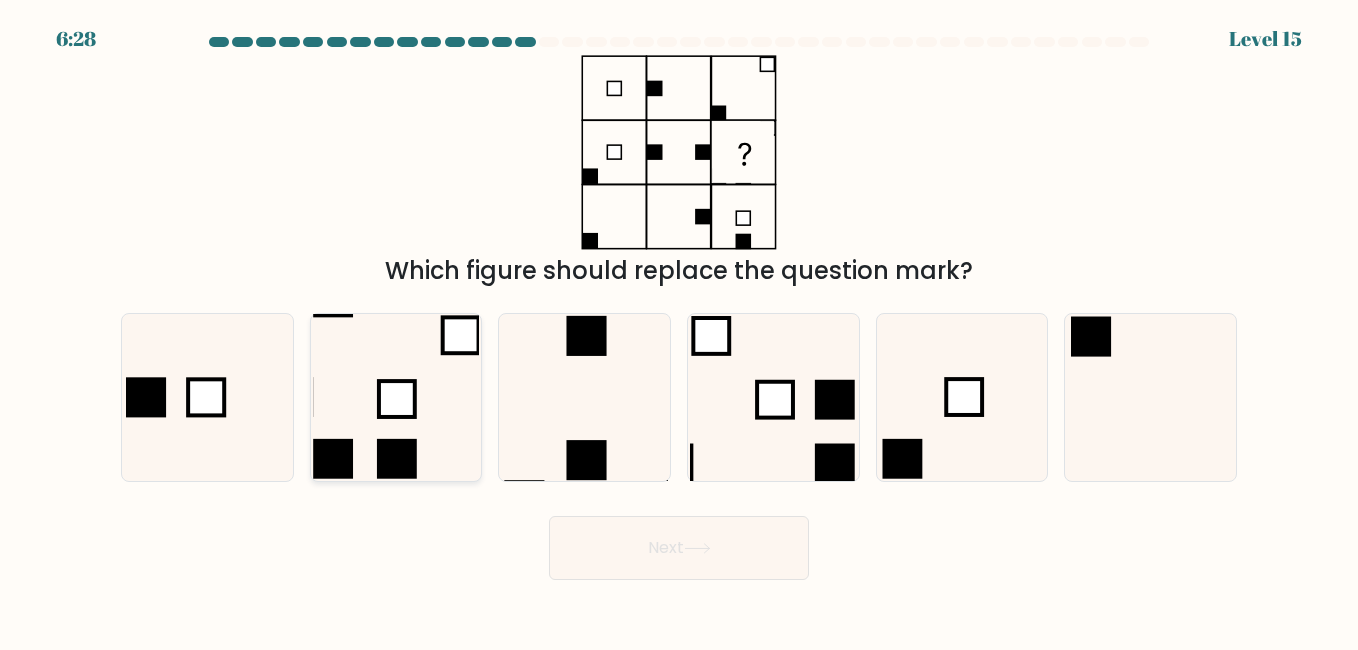 click at bounding box center [396, 397] 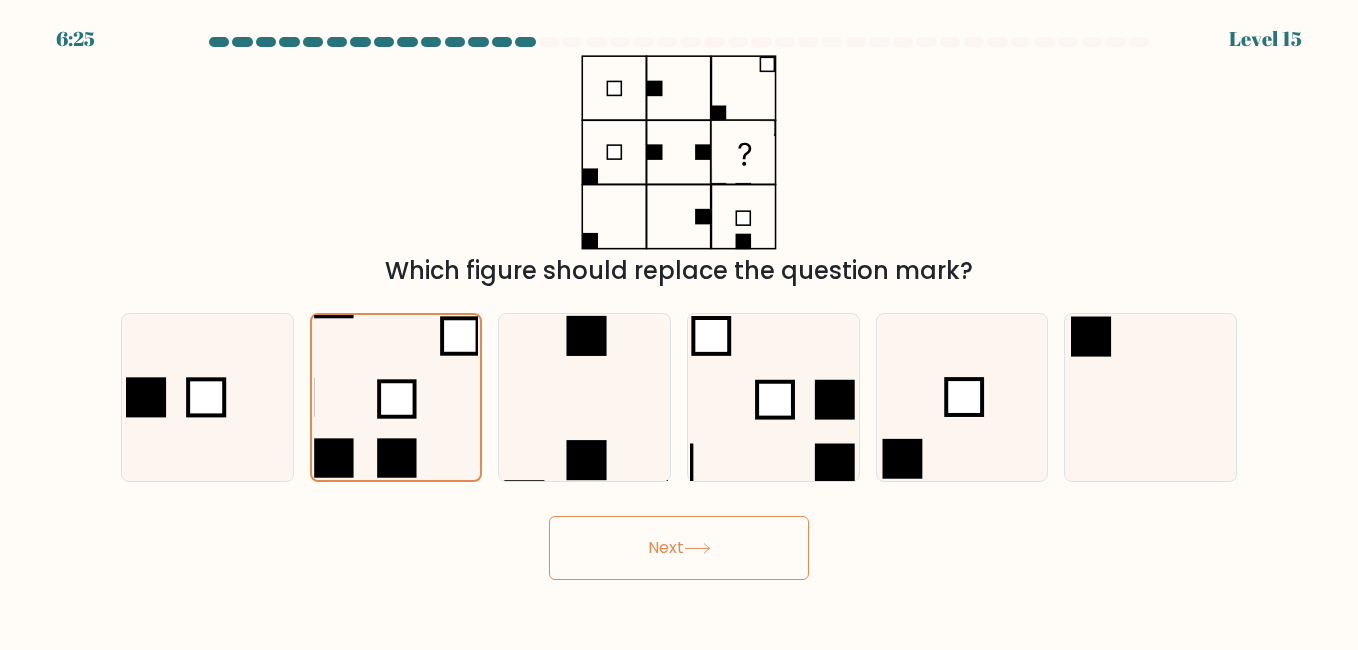 click on "Next" at bounding box center [679, 548] 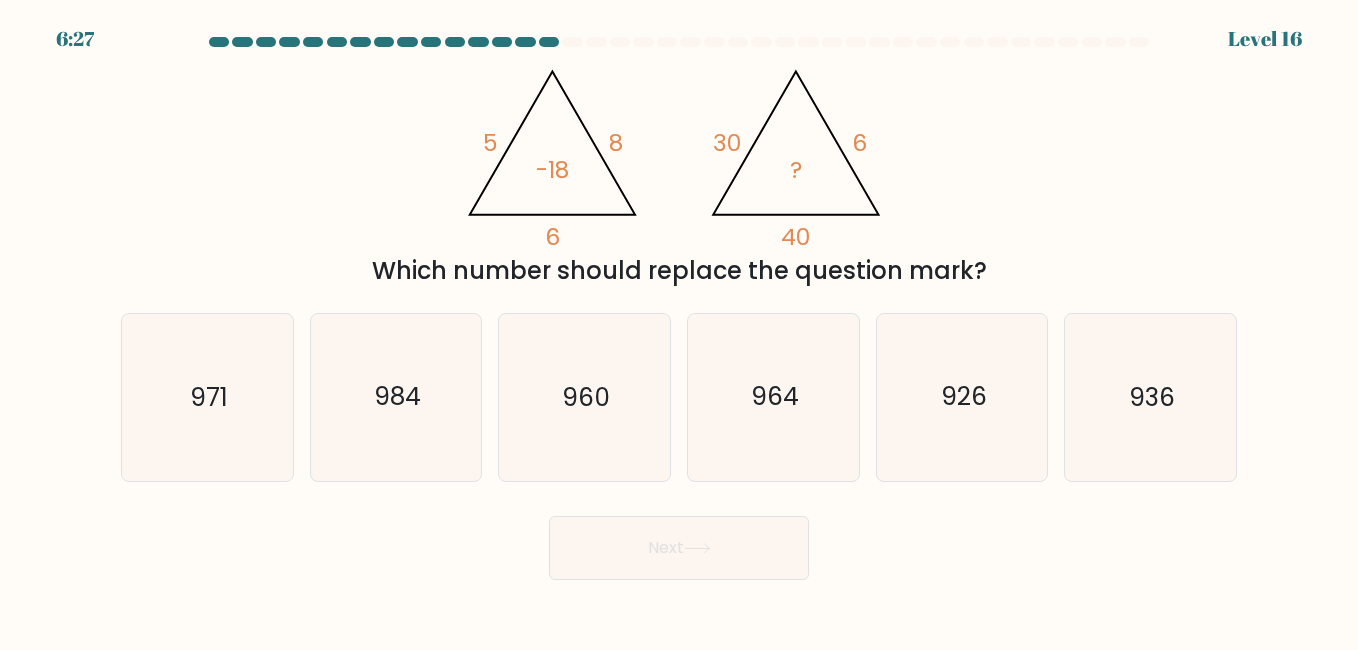 click on "Next" at bounding box center (679, 543) 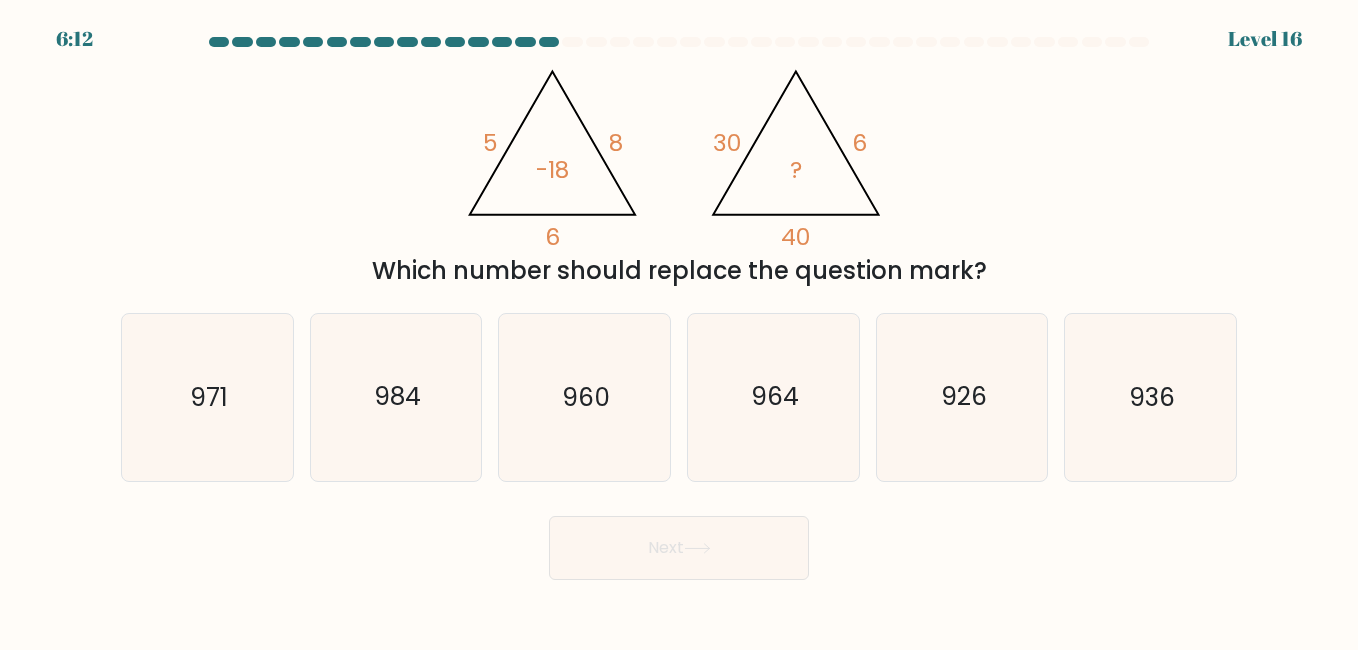 click on "Next" at bounding box center [679, 543] 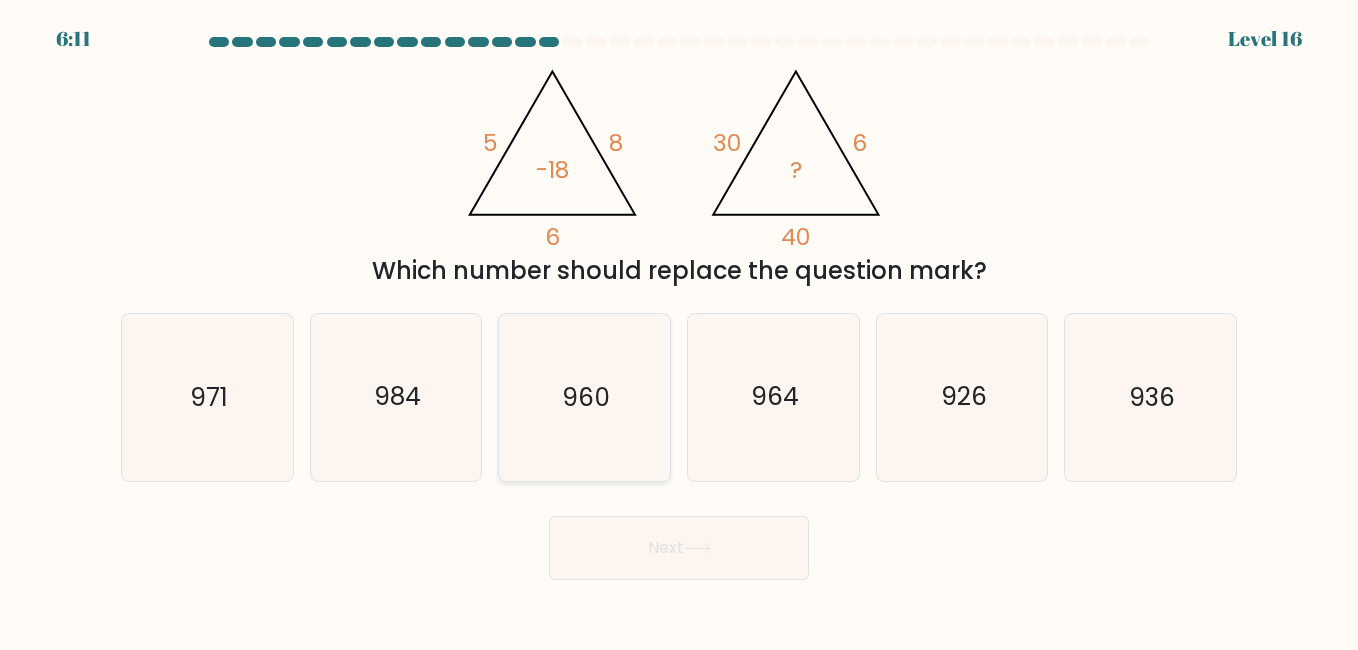 click on "960" at bounding box center [586, 397] 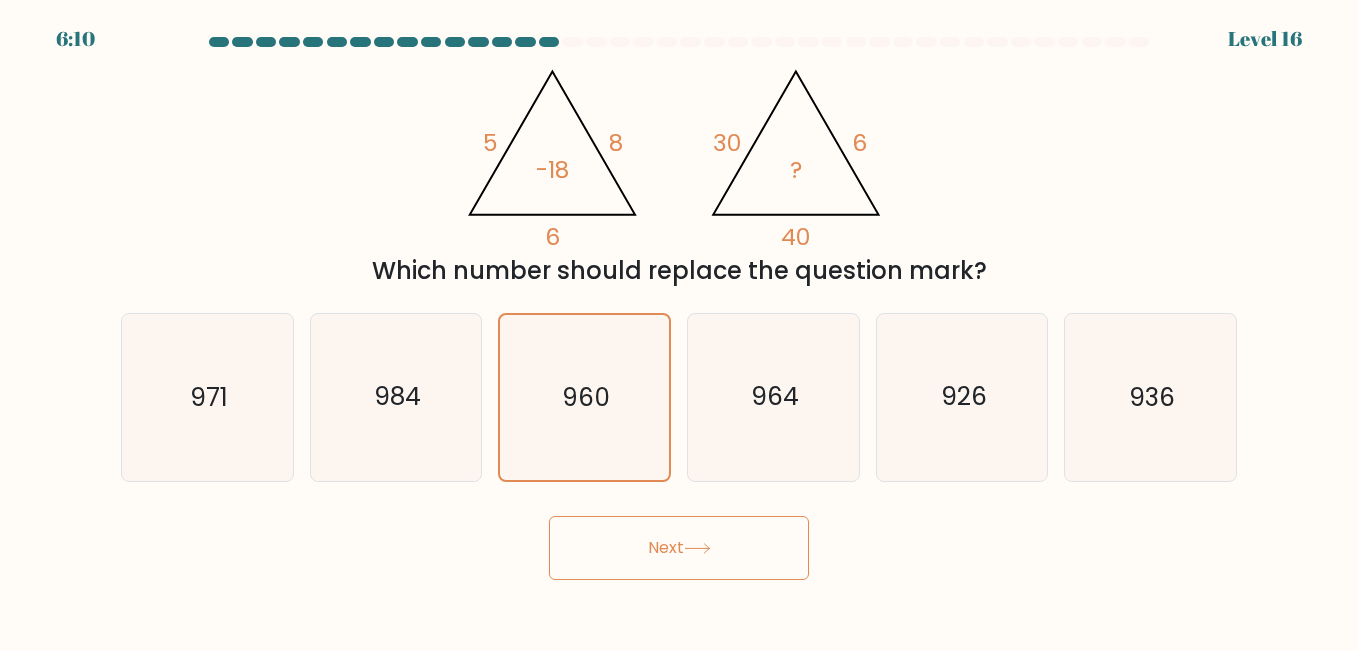 click on "Next" at bounding box center [679, 548] 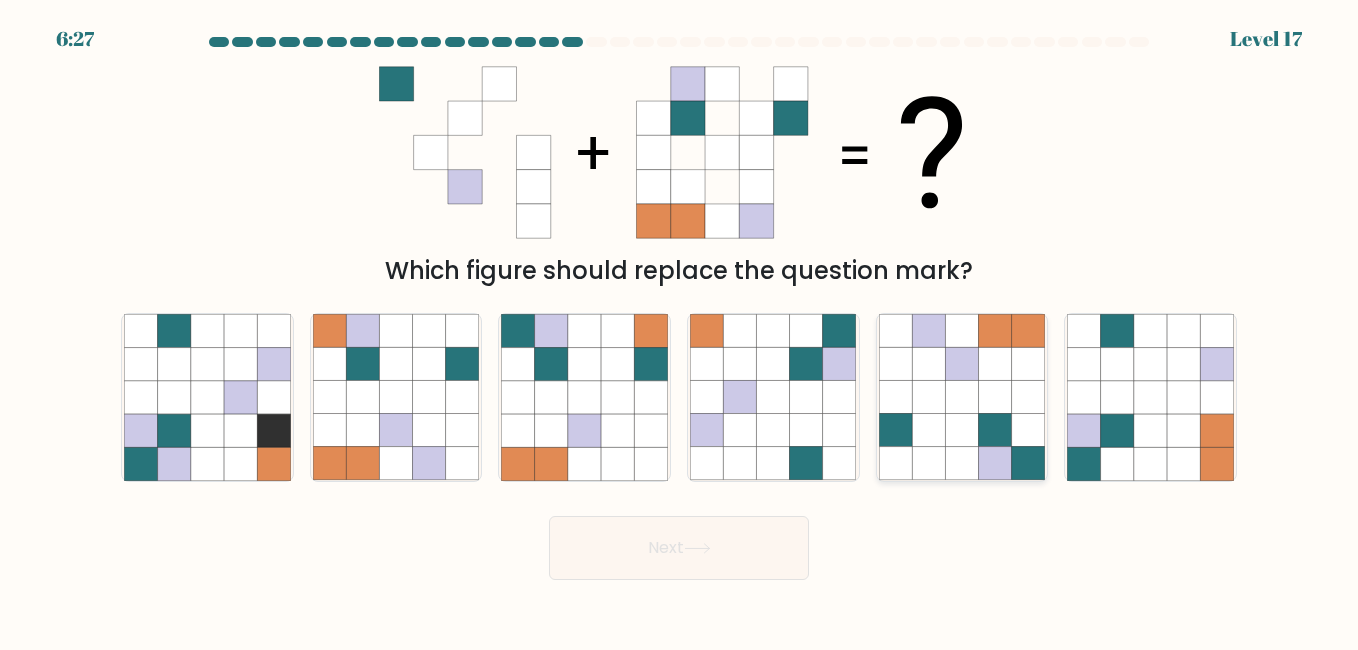 click at bounding box center (928, 430) 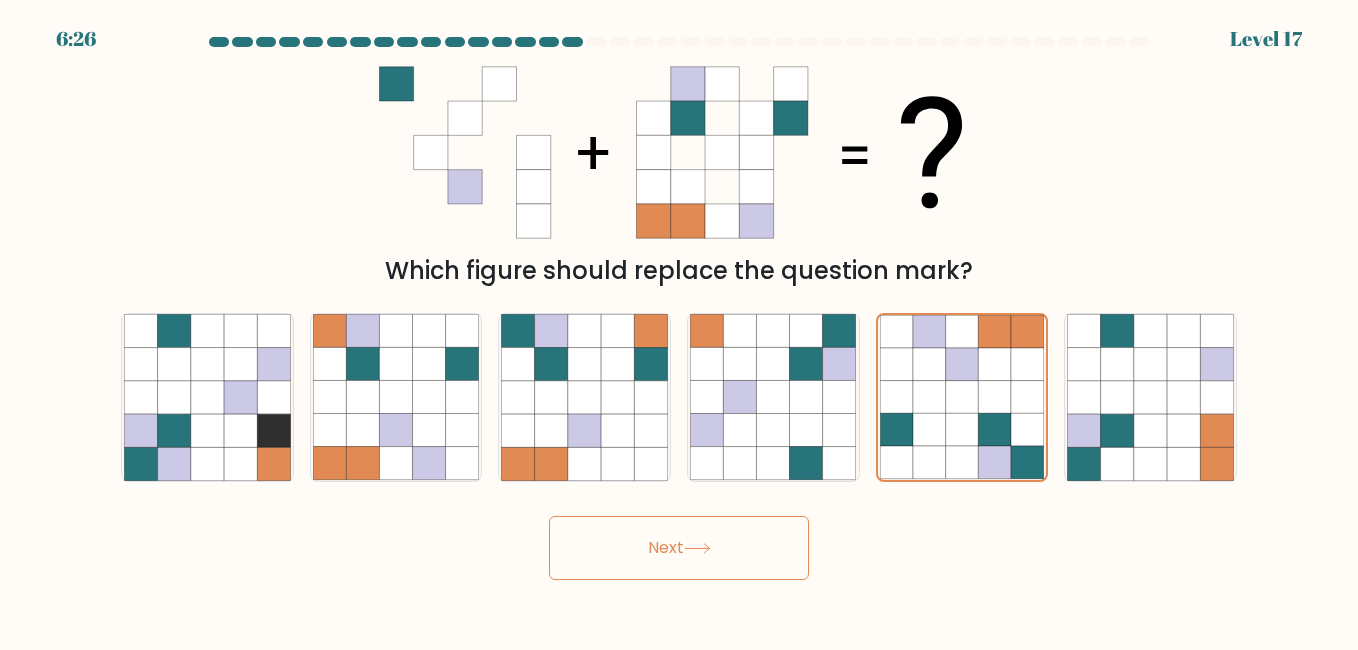 click on "Next" at bounding box center [679, 548] 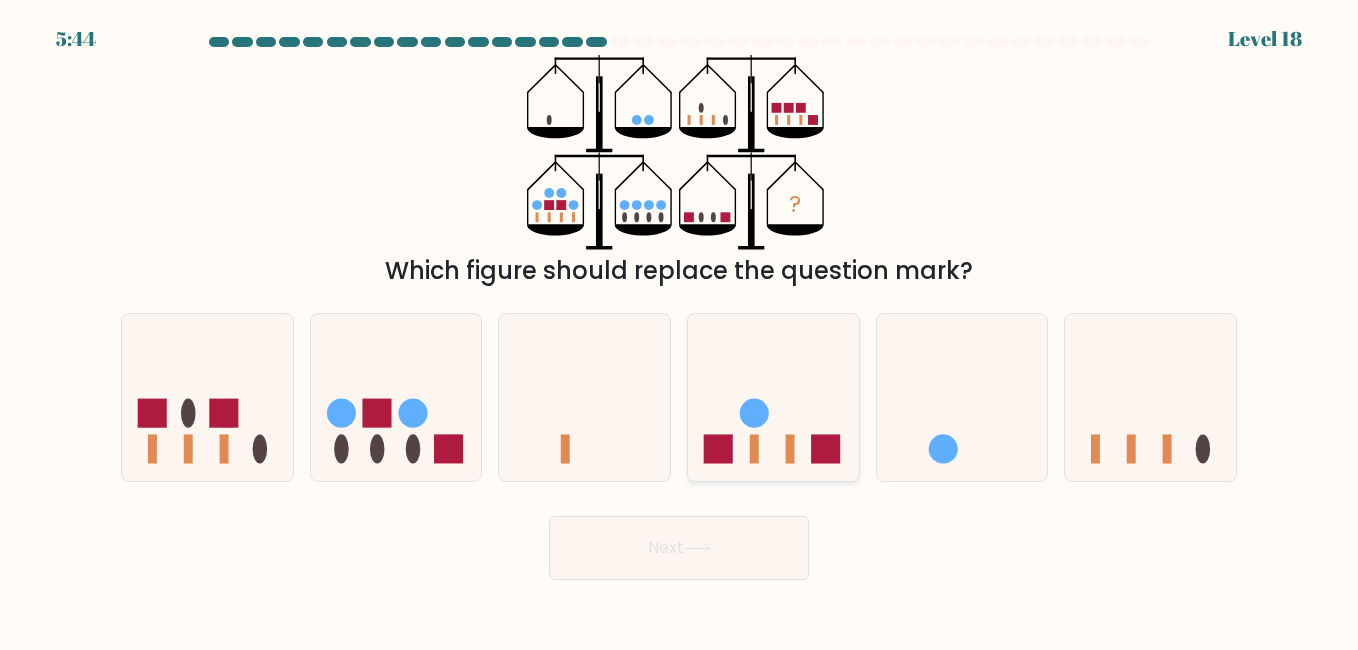 click at bounding box center (773, 397) 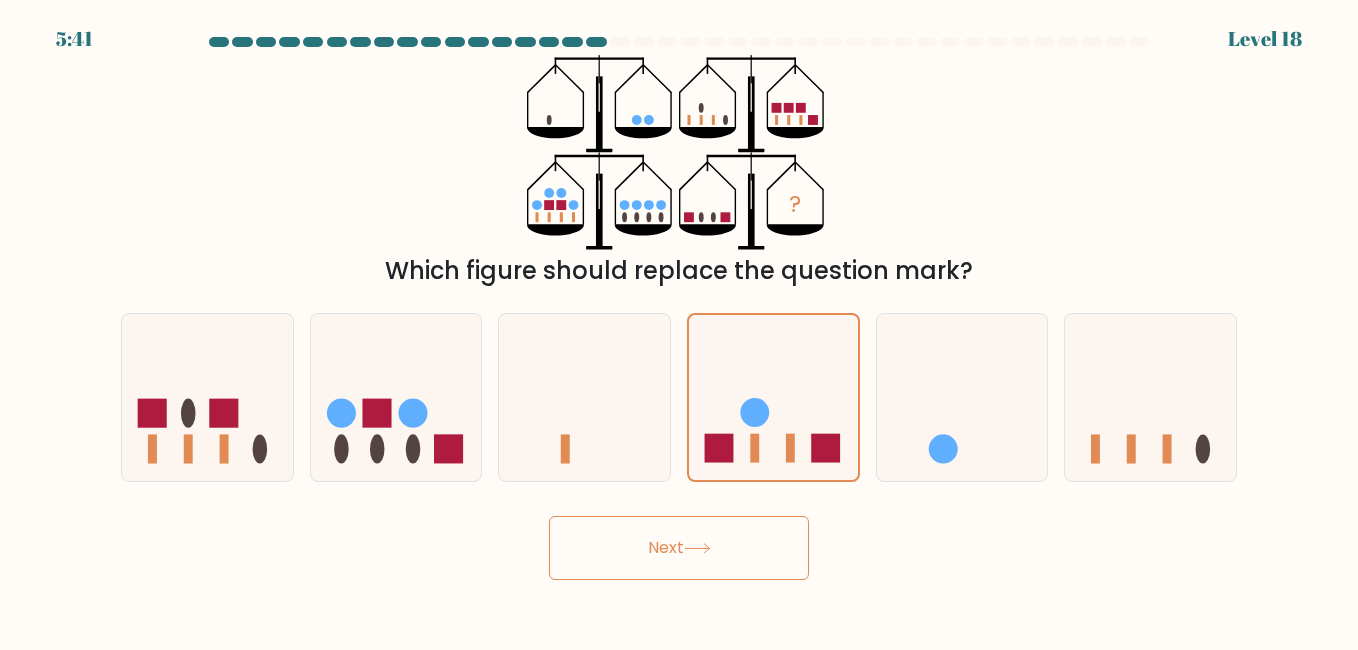 click on "Next" at bounding box center (679, 548) 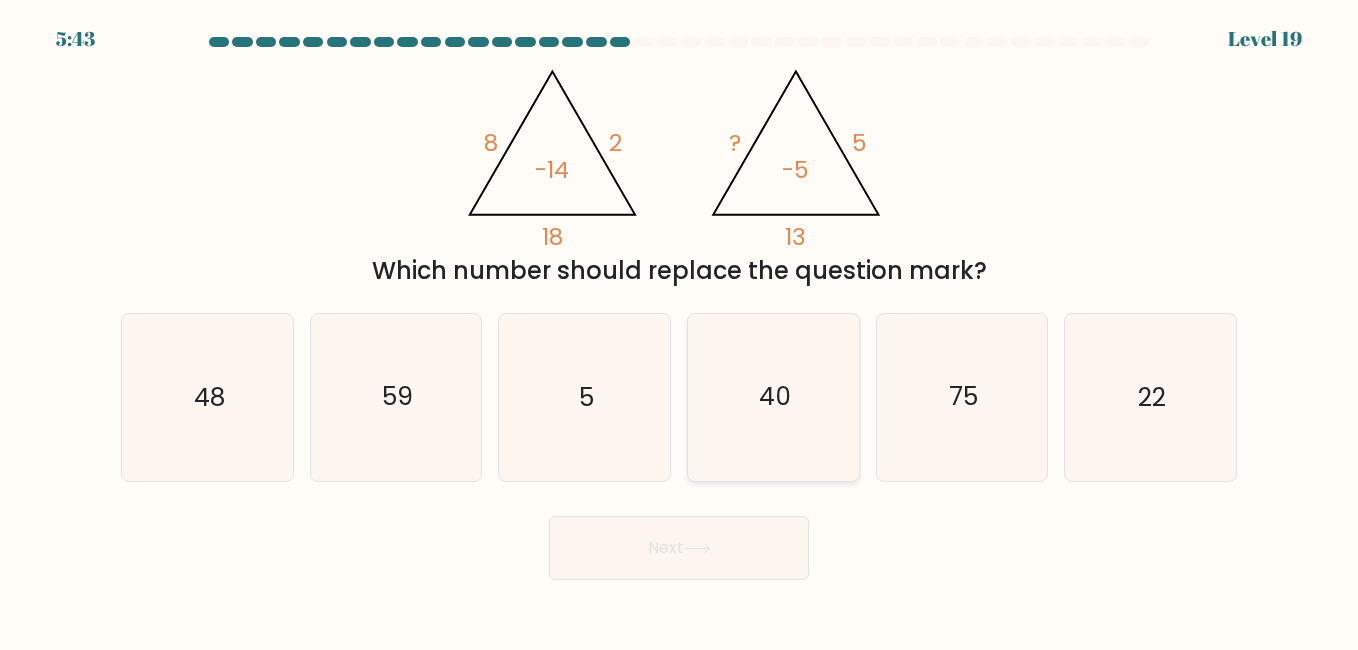 click on "40" at bounding box center [773, 397] 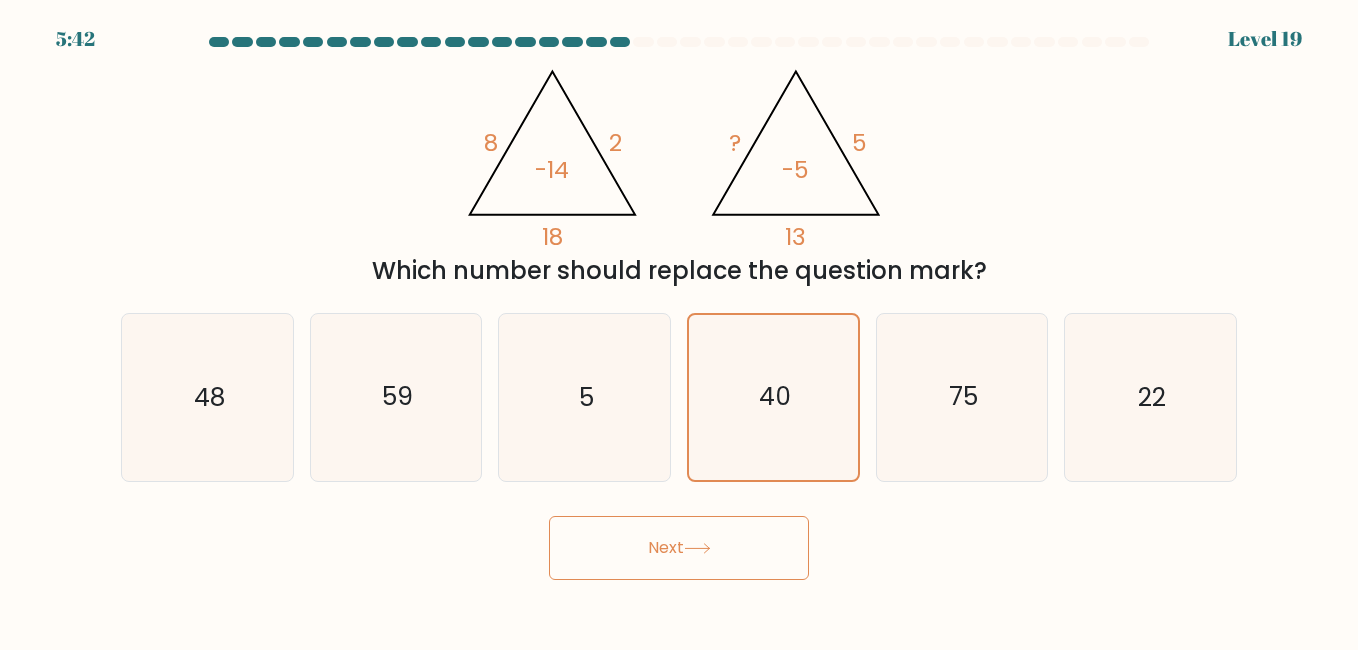 click on "Next" at bounding box center (679, 548) 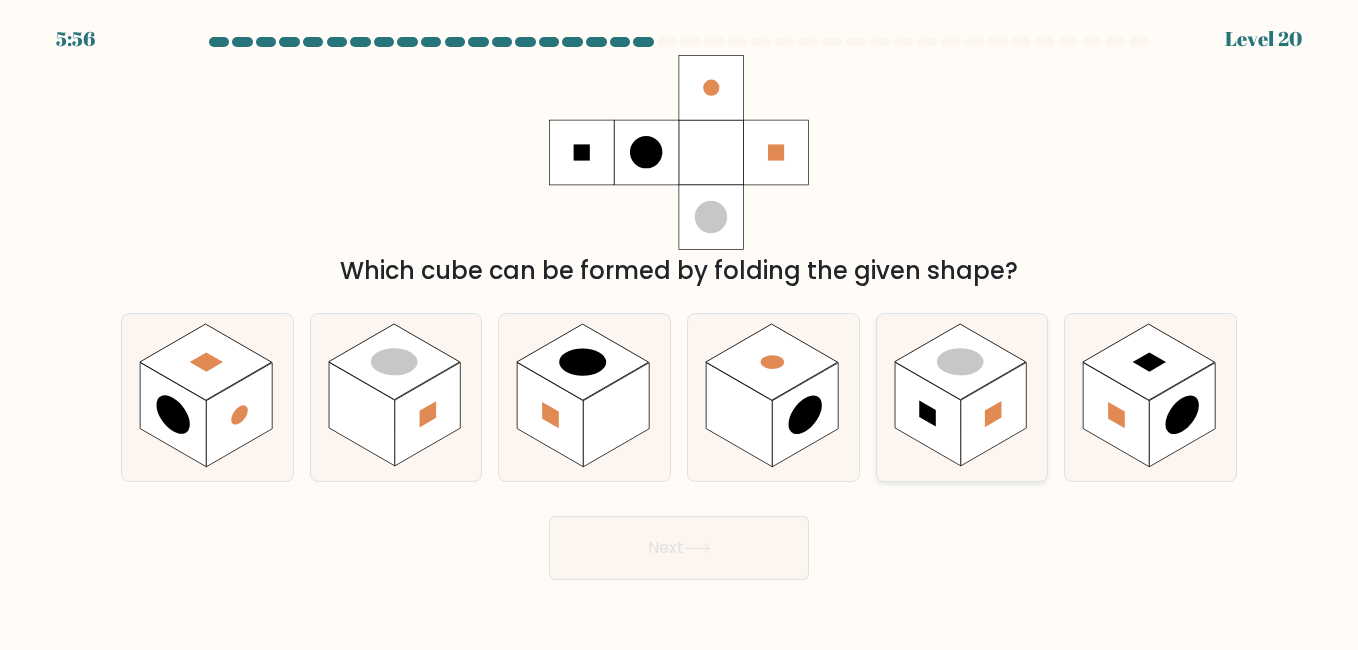 click at bounding box center (928, 415) 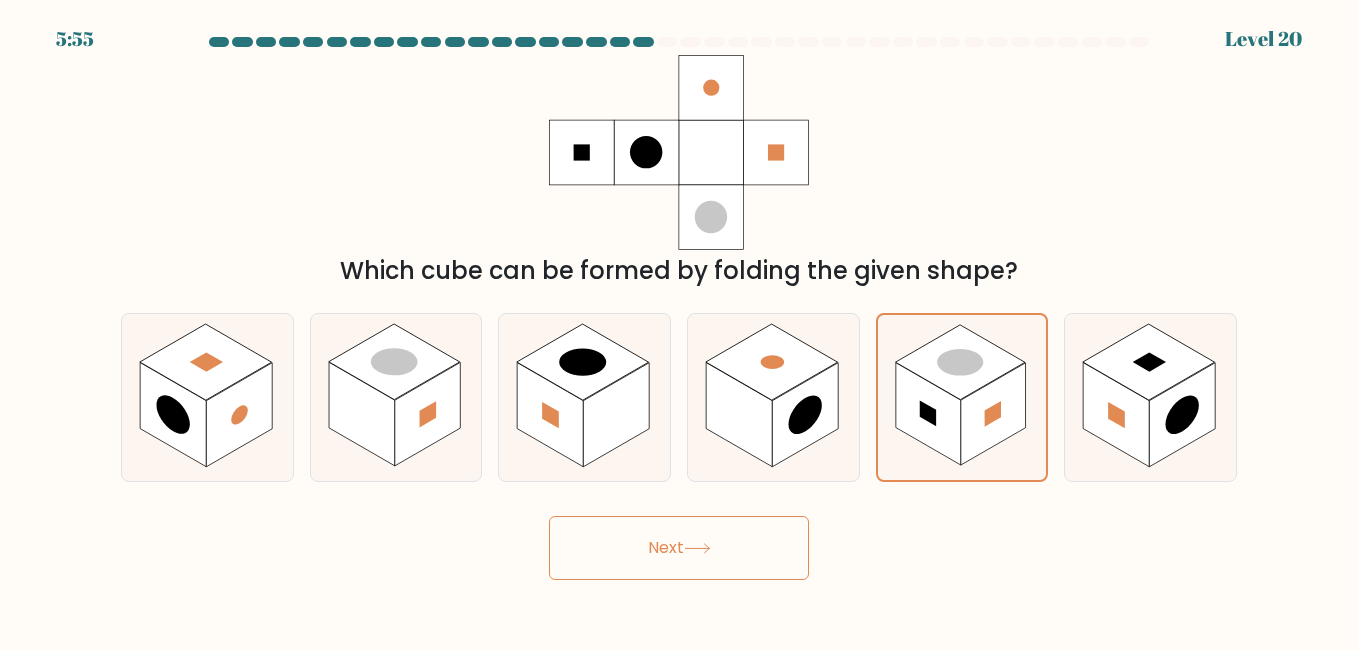 click on "Next" at bounding box center [679, 548] 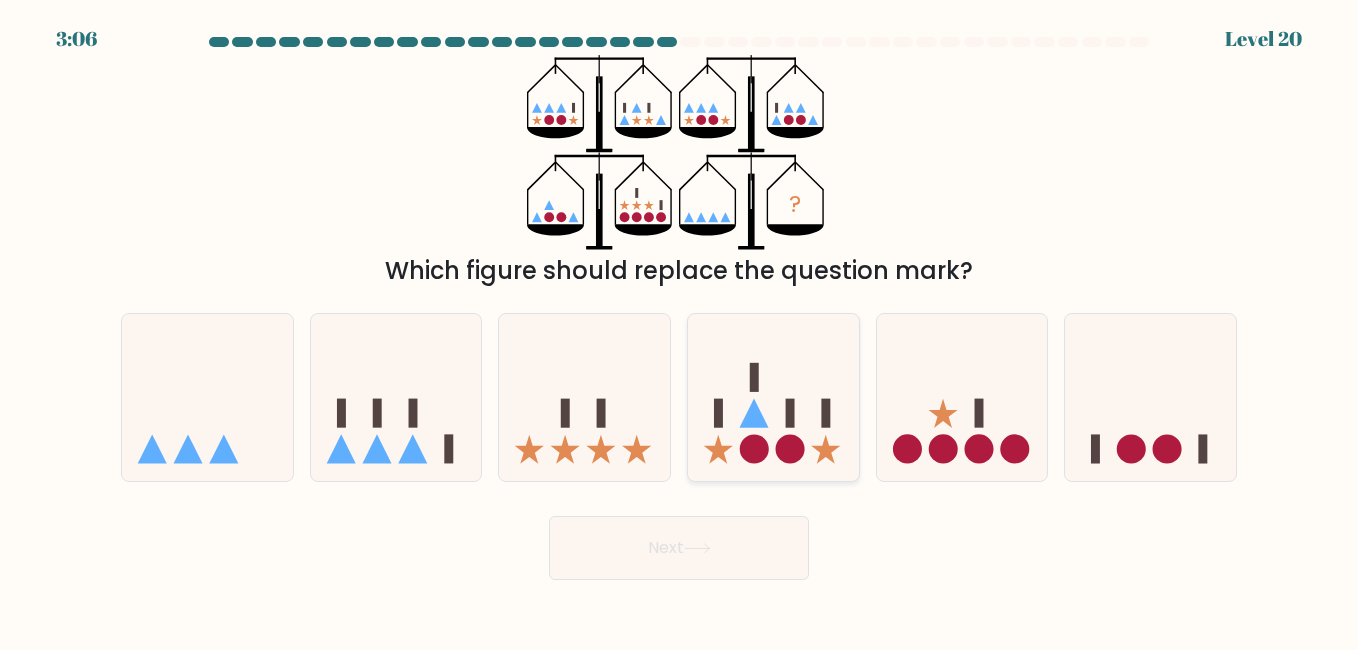 click at bounding box center [773, 397] 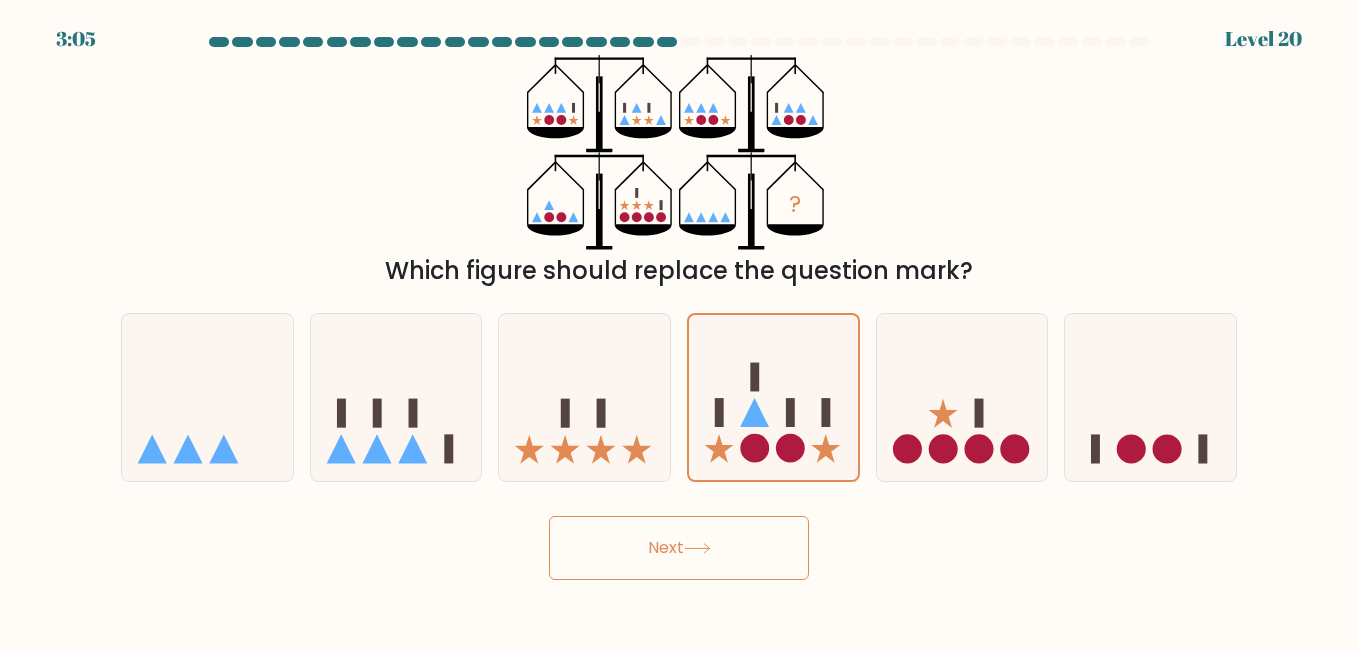 click at bounding box center (697, 548) 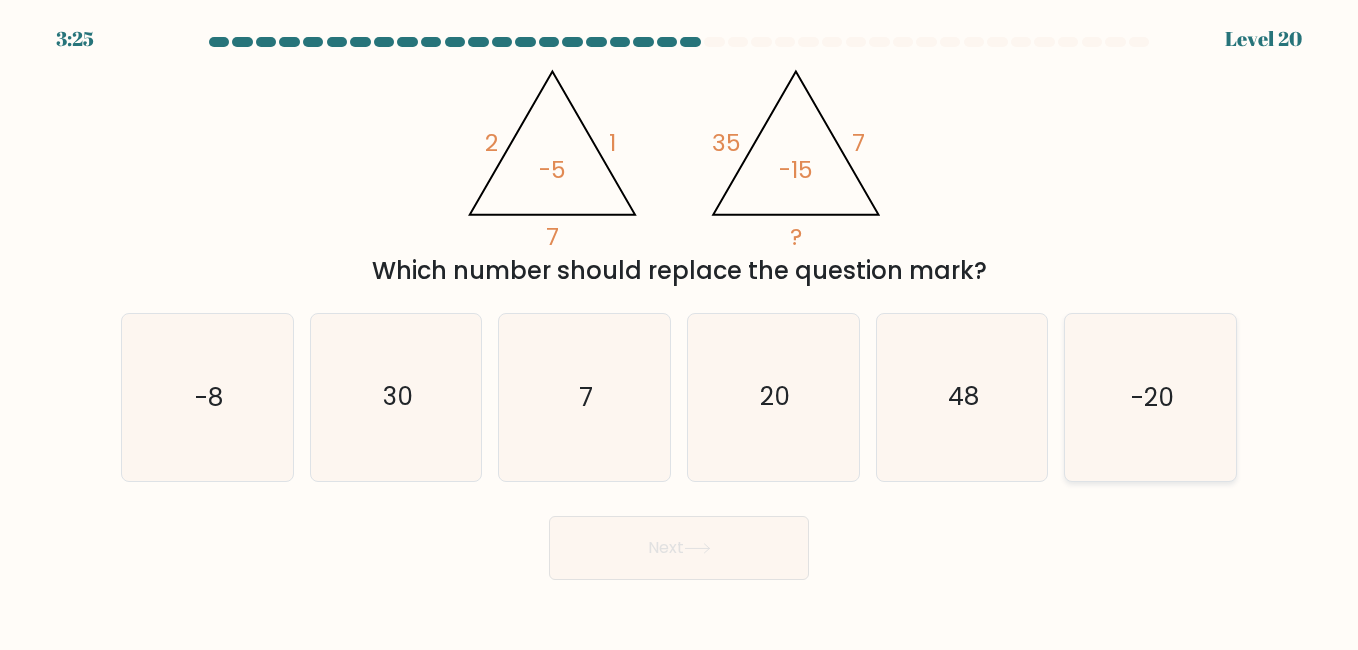 click on "-20" at bounding box center (1150, 397) 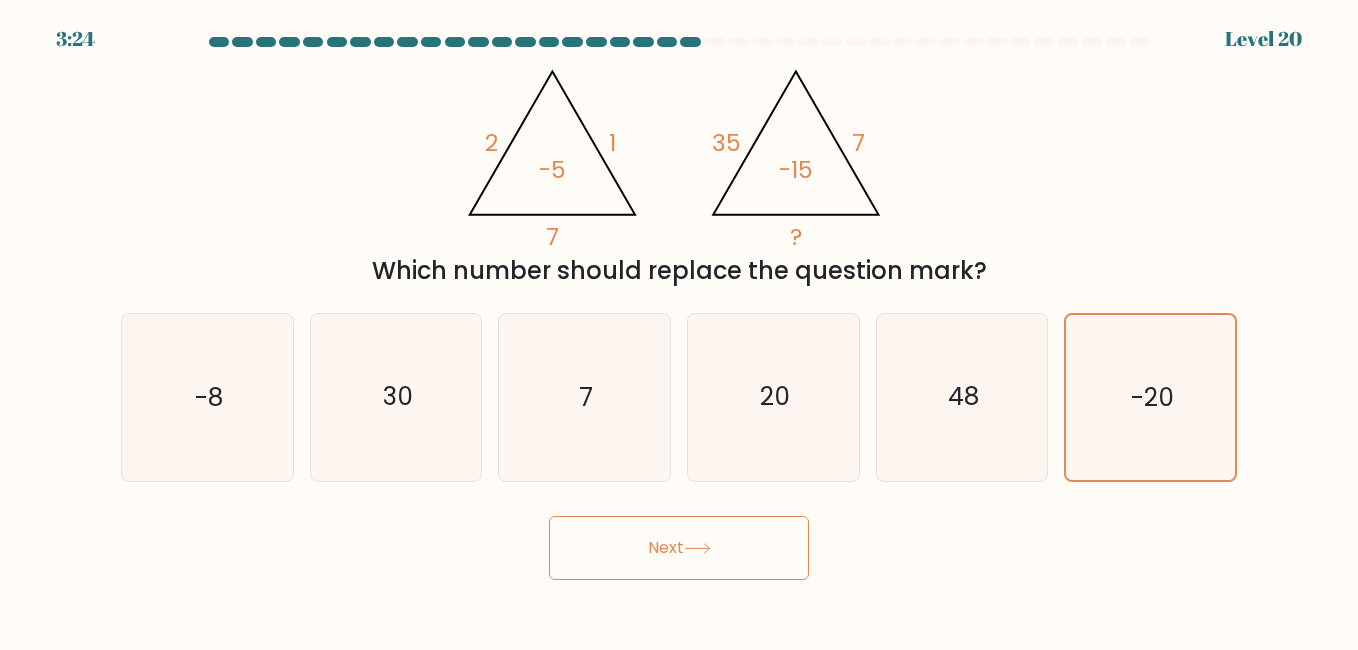 click on "Next" at bounding box center (679, 548) 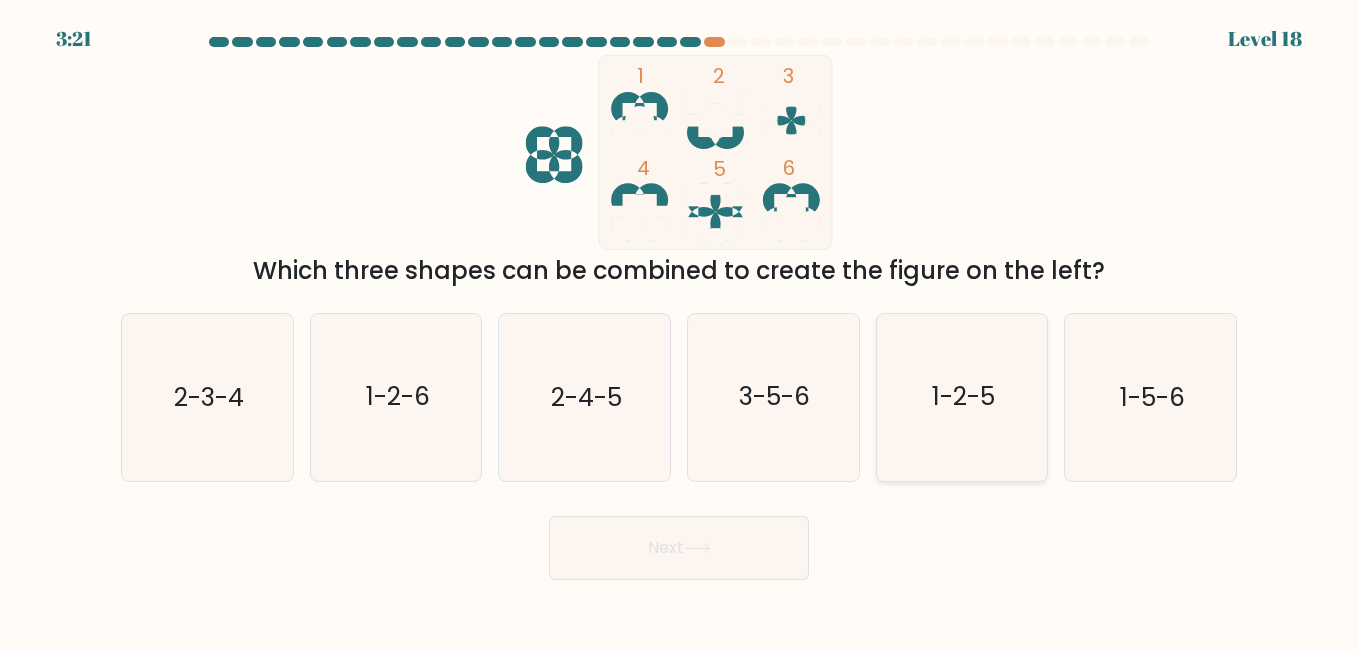 click on "1-2-5" at bounding box center [962, 397] 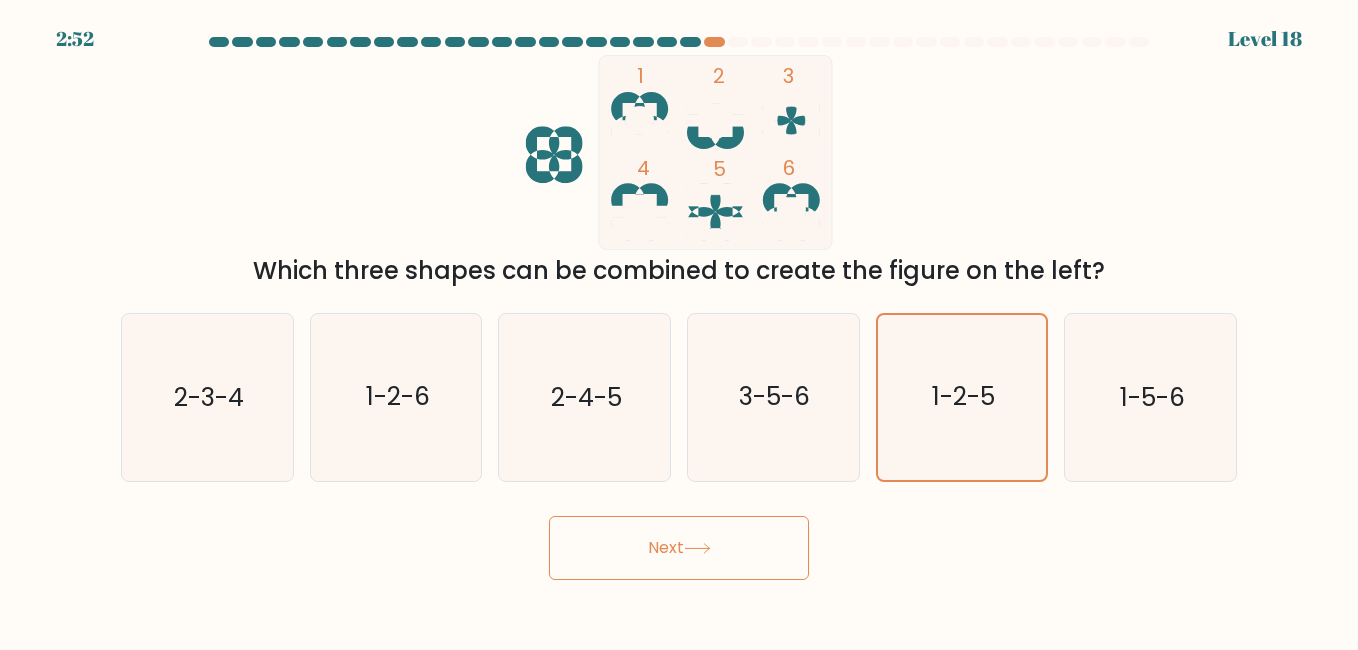 click on "Next" at bounding box center [679, 548] 